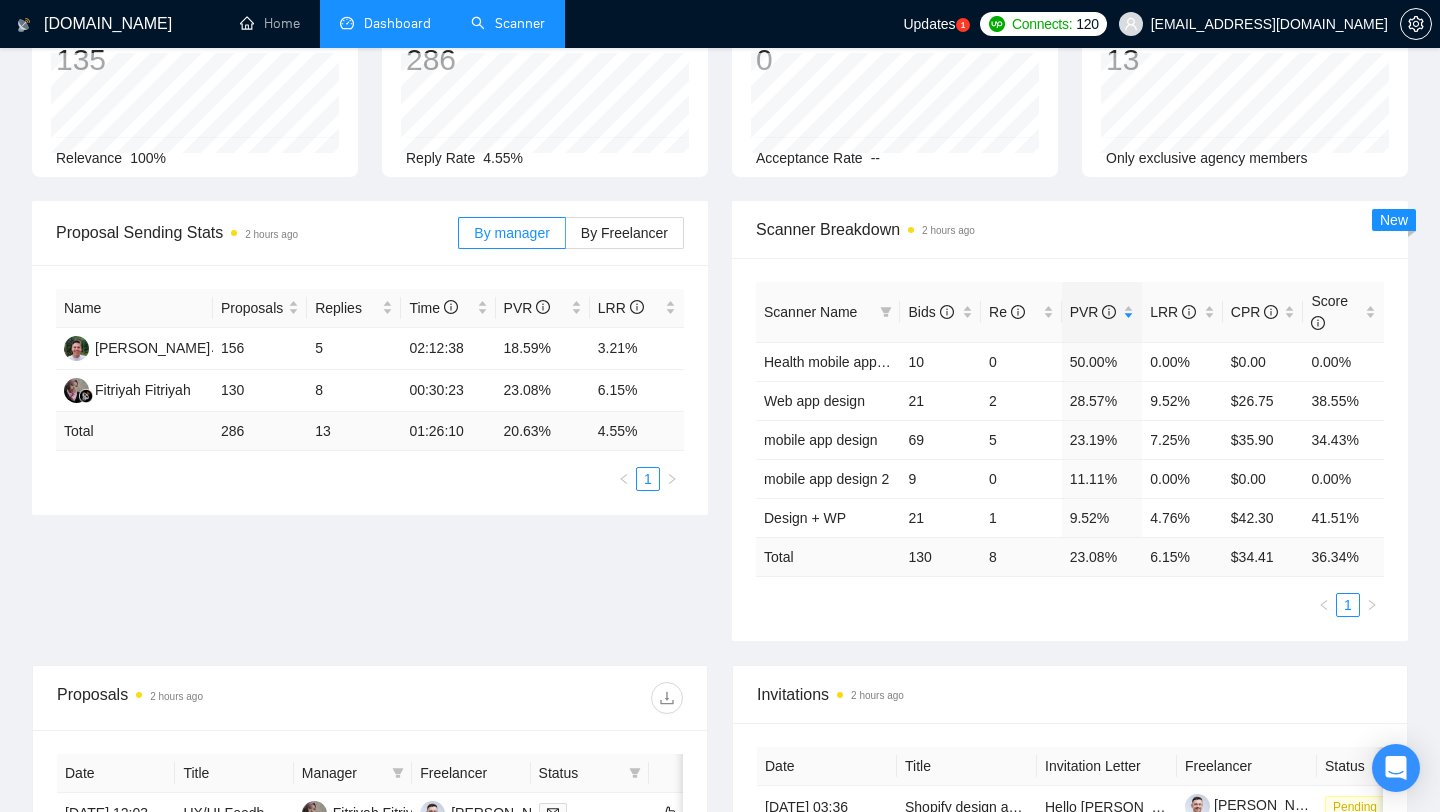 scroll, scrollTop: 151, scrollLeft: 0, axis: vertical 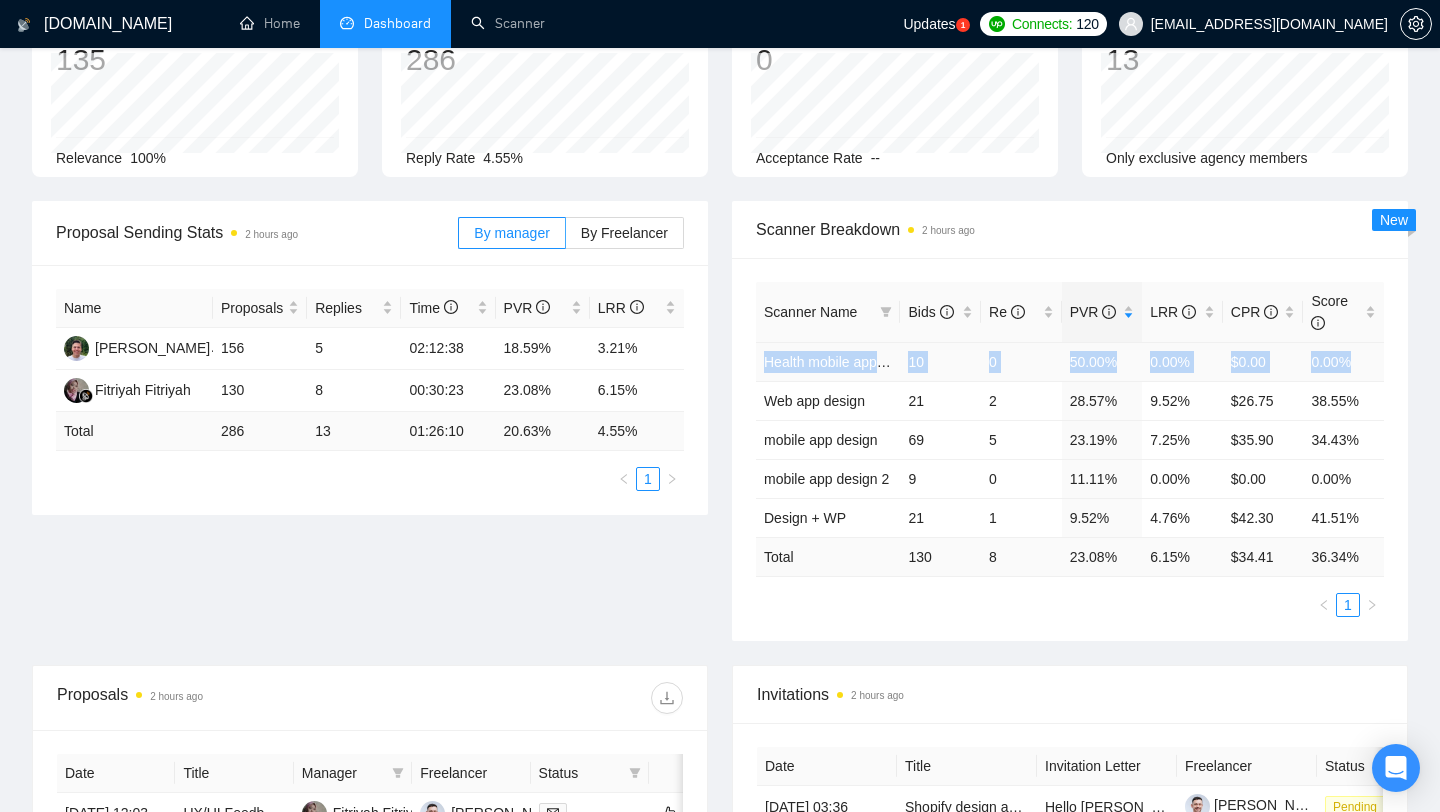 drag, startPoint x: 756, startPoint y: 361, endPoint x: 1360, endPoint y: 361, distance: 604 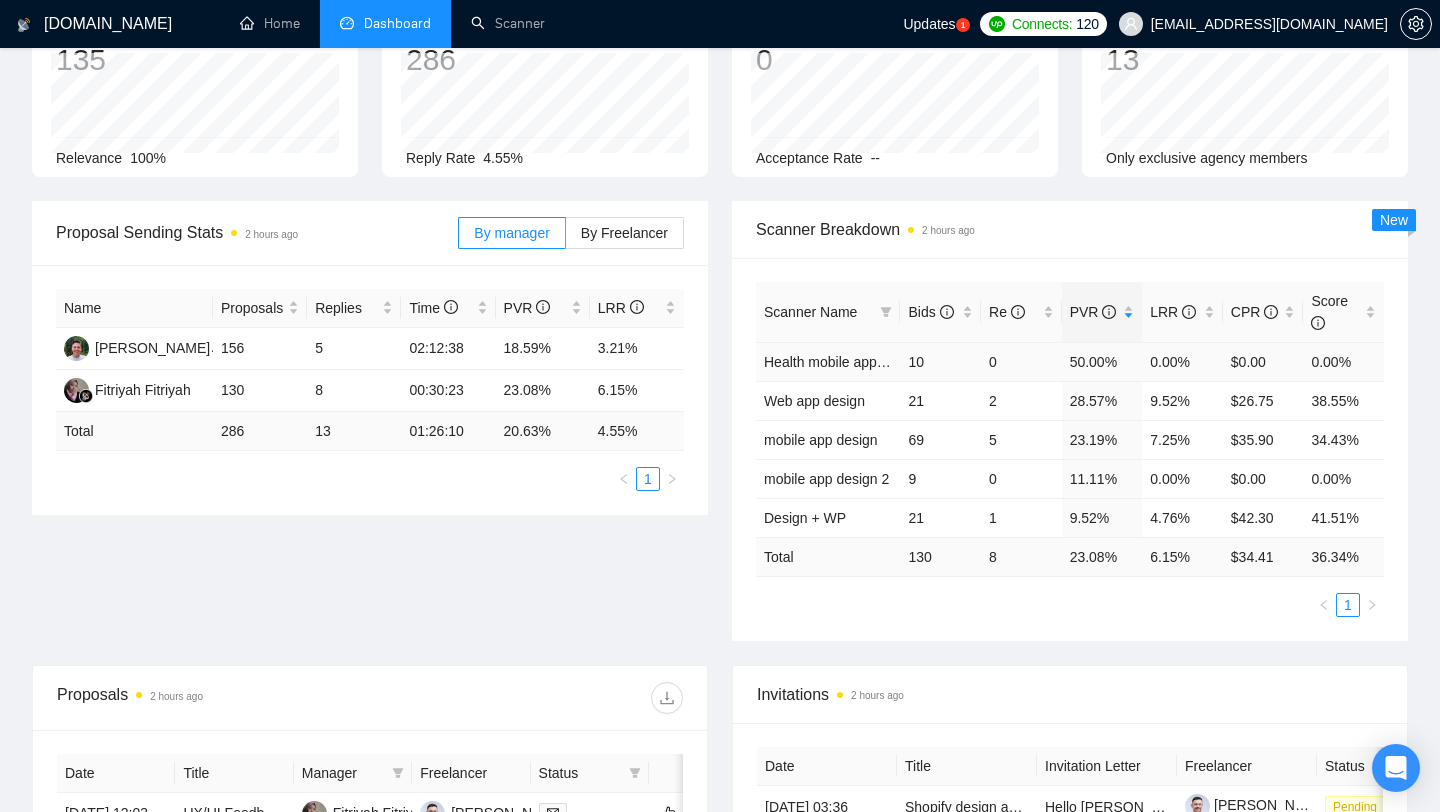 click on "50.00%" at bounding box center [1102, 361] 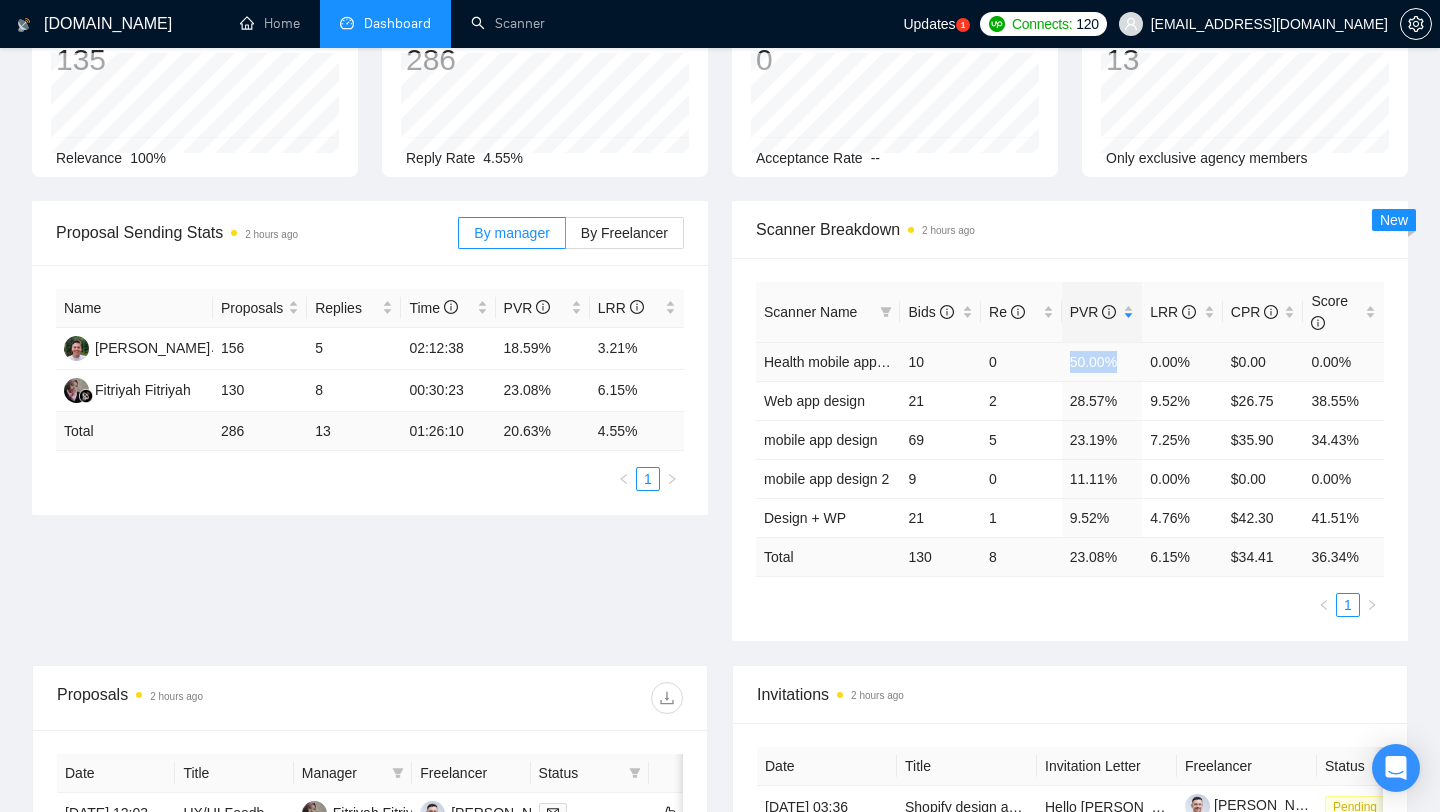 drag, startPoint x: 1069, startPoint y: 362, endPoint x: 1119, endPoint y: 363, distance: 50.01 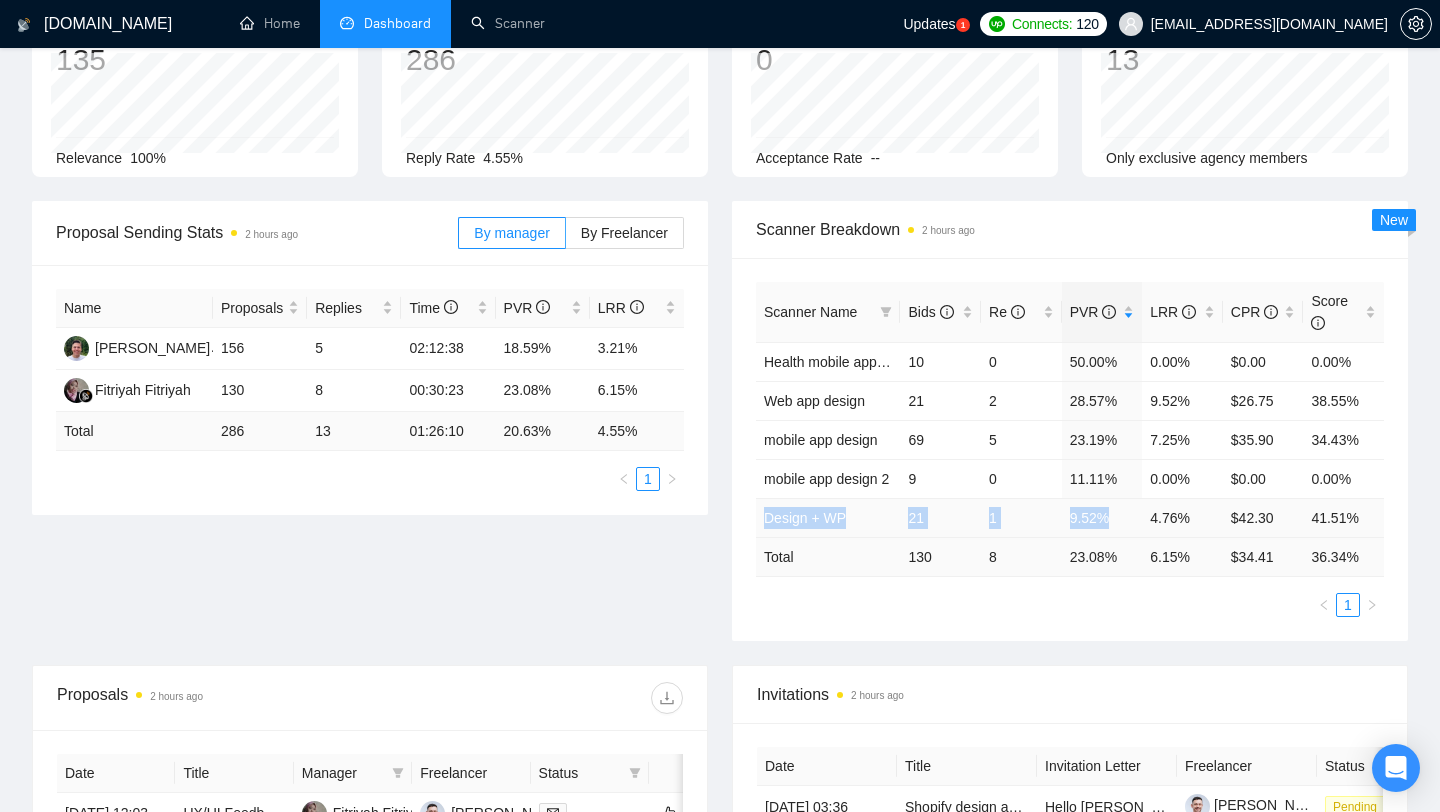 drag, startPoint x: 760, startPoint y: 514, endPoint x: 1132, endPoint y: 520, distance: 372.04837 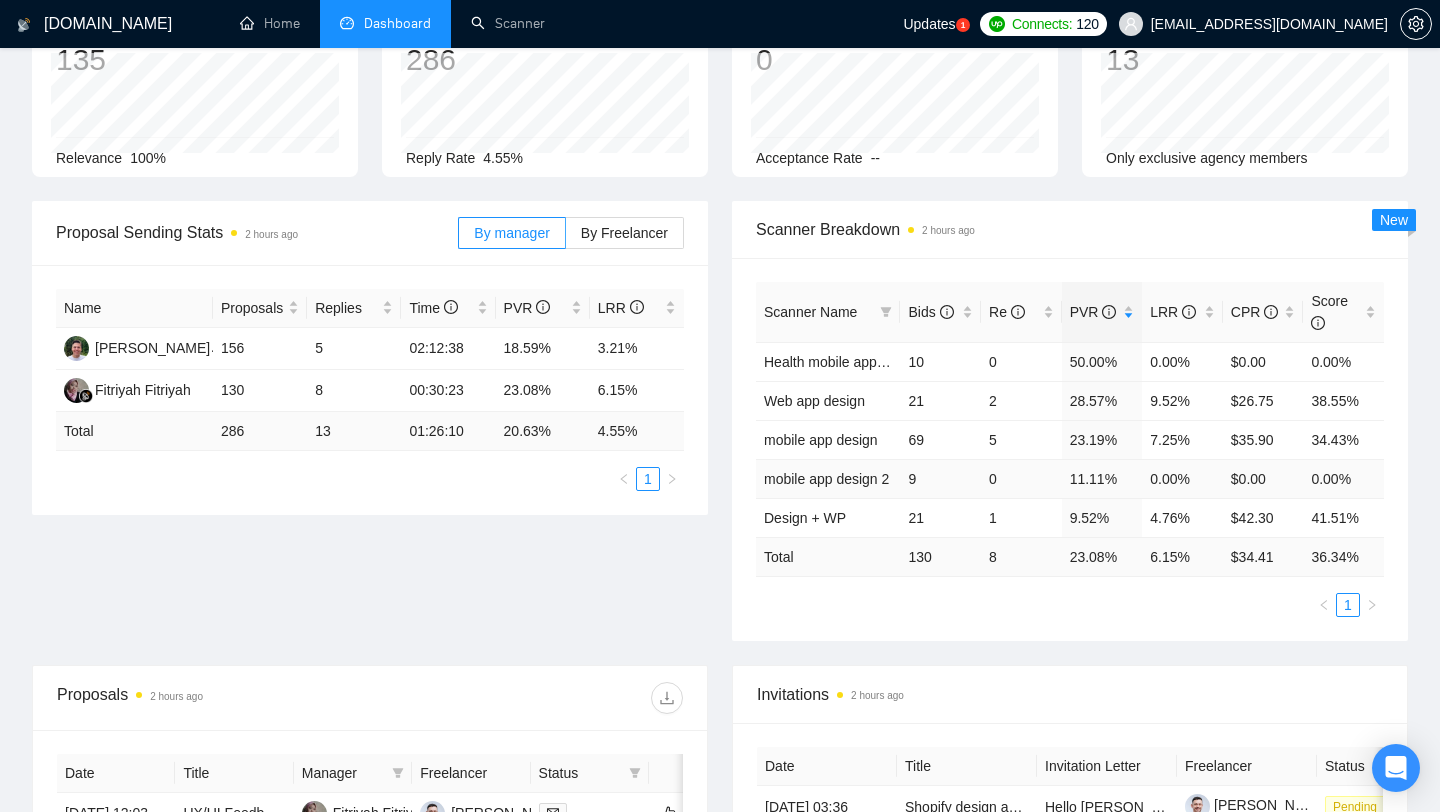 click on "11.11%" at bounding box center [1102, 478] 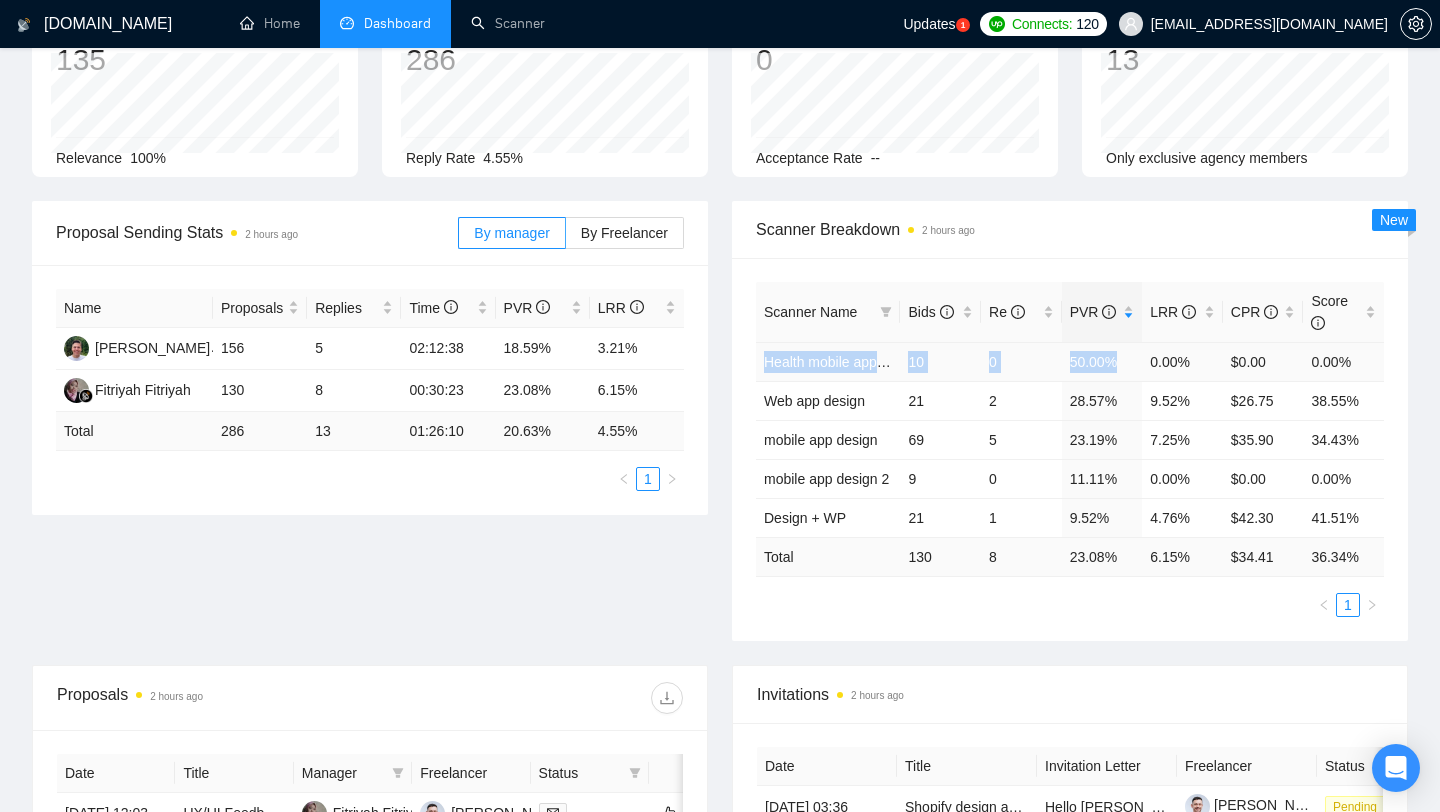 drag, startPoint x: 757, startPoint y: 355, endPoint x: 1127, endPoint y: 359, distance: 370.0216 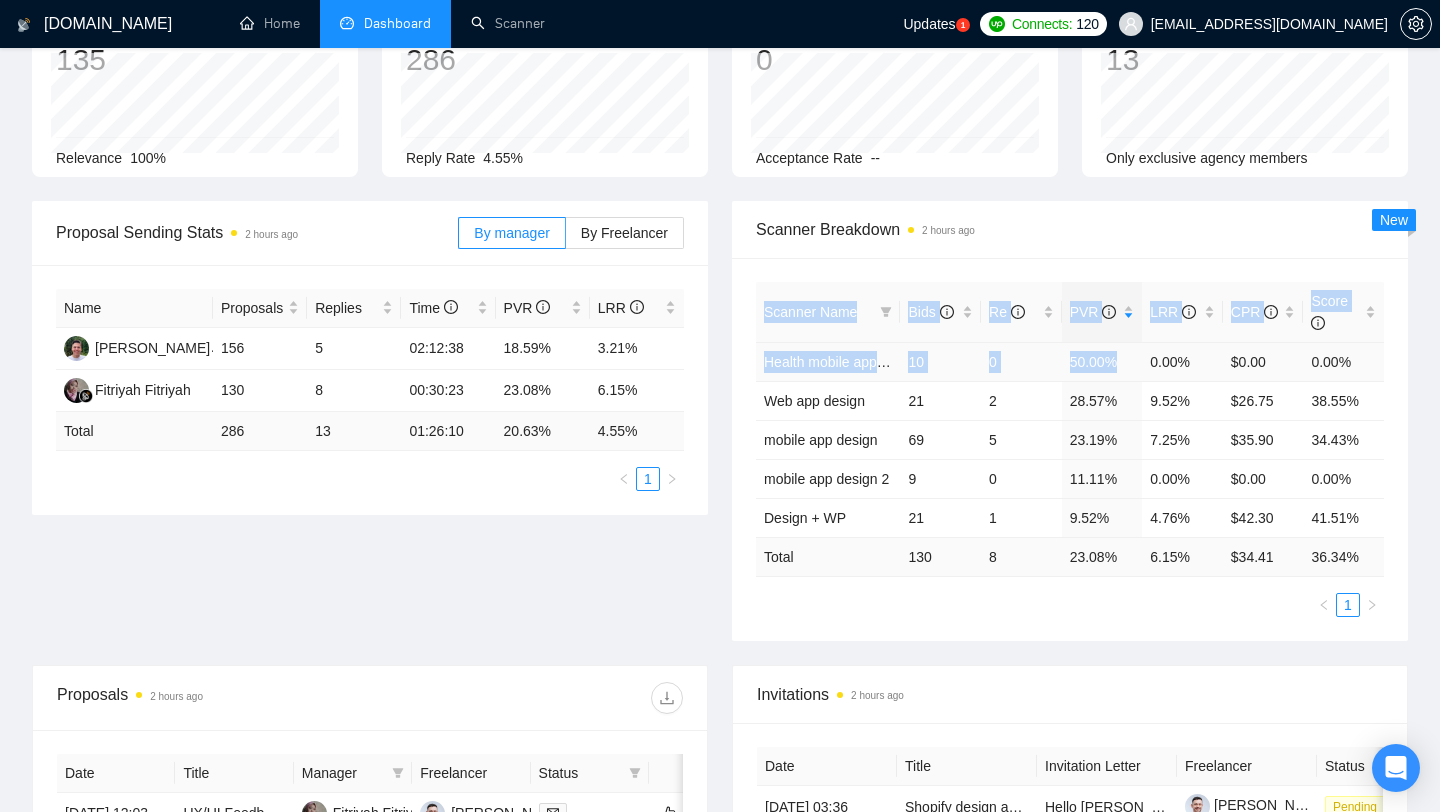drag, startPoint x: 1126, startPoint y: 360, endPoint x: 750, endPoint y: 365, distance: 376.03323 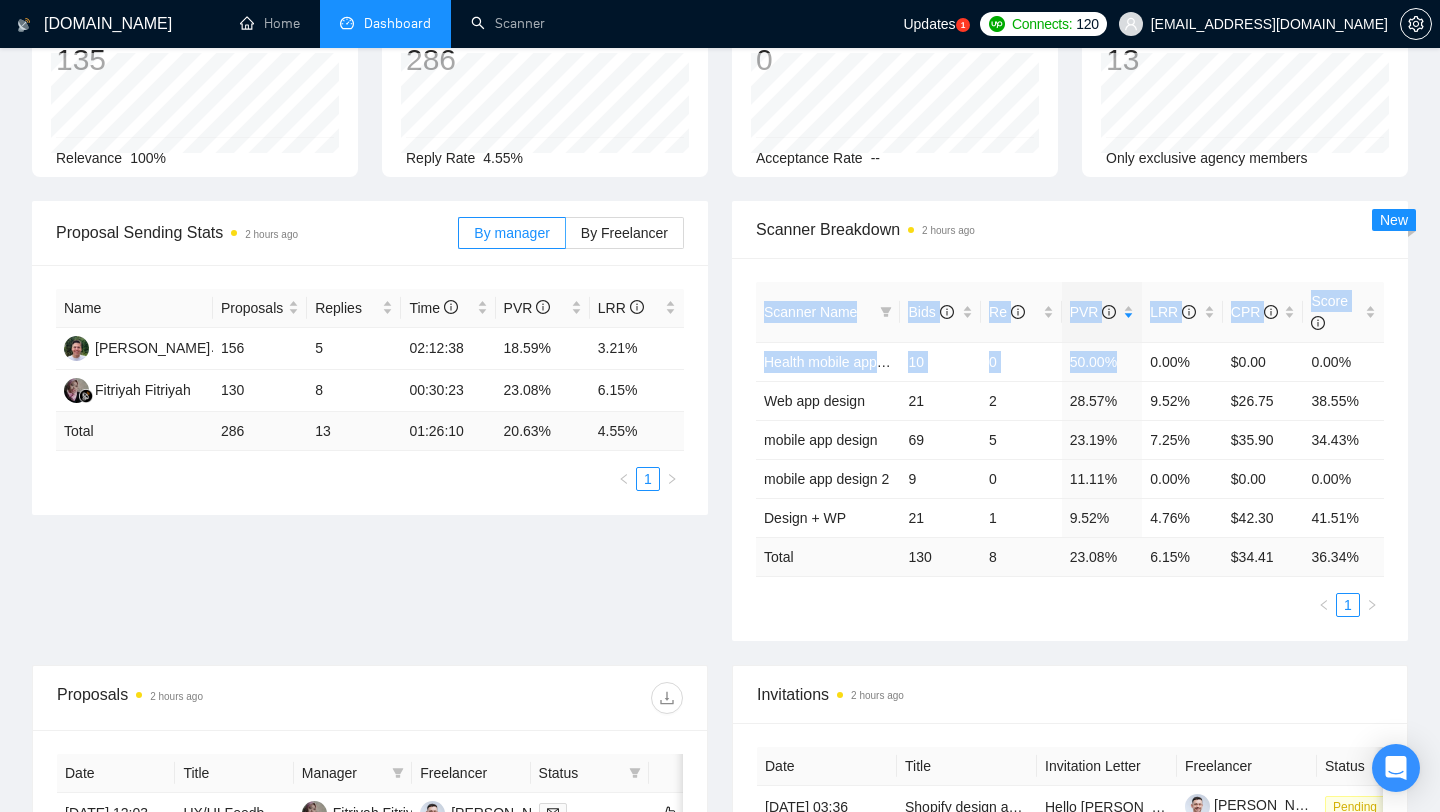 click on "Scanner Name Bids   Re   PVR   LRR   CPR   Score   Health mobile app design 10 0 50.00% 0.00% $0.00 0.00% Web app design 21 2 28.57% 9.52% $26.75 38.55% mobile app design 69 5 23.19% 7.25% $35.90 34.43% mobile app design 2 9 0 11.11% 0.00% $0.00 0.00% Design + WP 21 1 9.52% 4.76% $42.30 41.51% Total 130 8 23.08 % 6.15 % $ 34.41 36.34 % 1" at bounding box center [1070, 449] 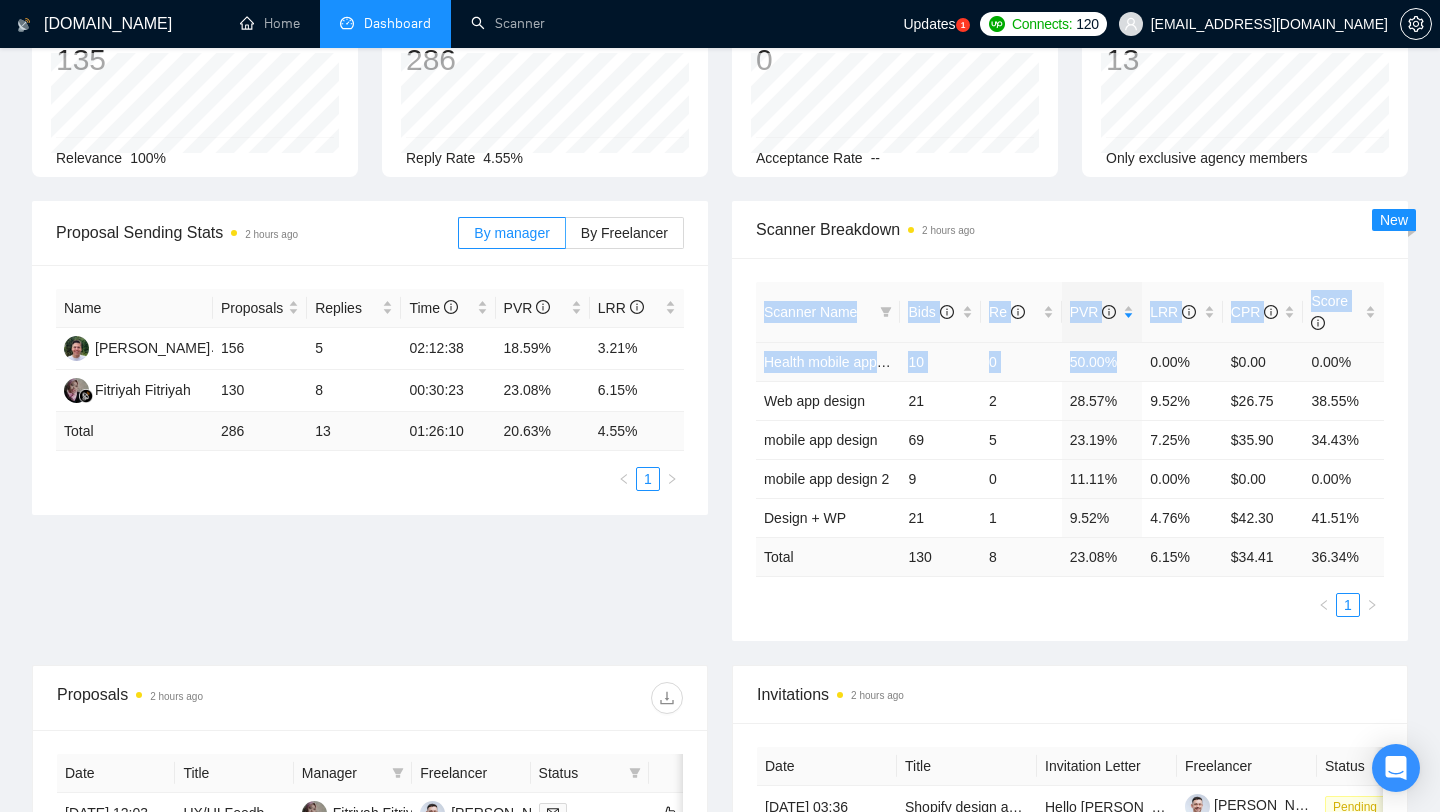 drag, startPoint x: 750, startPoint y: 358, endPoint x: 1125, endPoint y: 362, distance: 375.02133 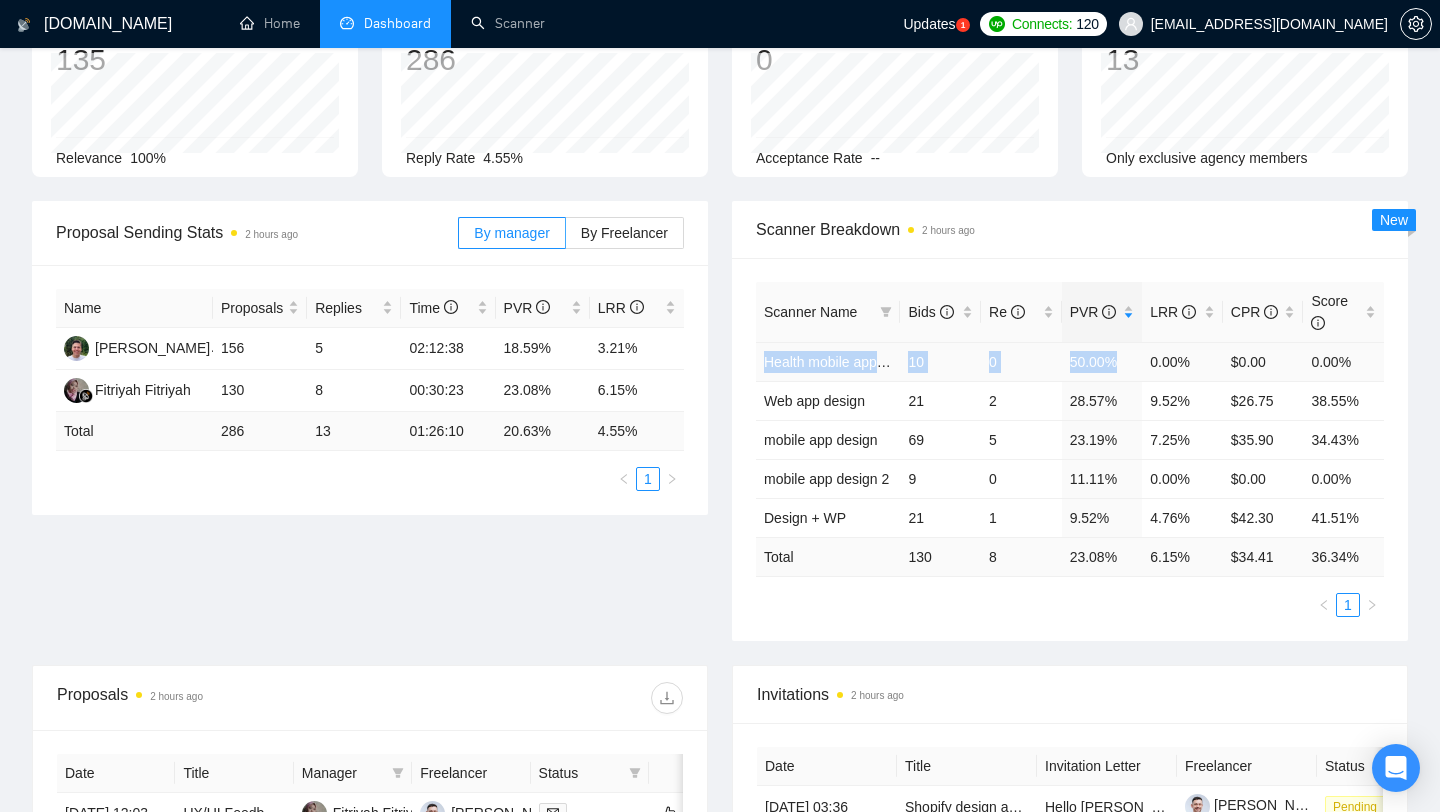 drag, startPoint x: 1120, startPoint y: 363, endPoint x: 762, endPoint y: 360, distance: 358.01257 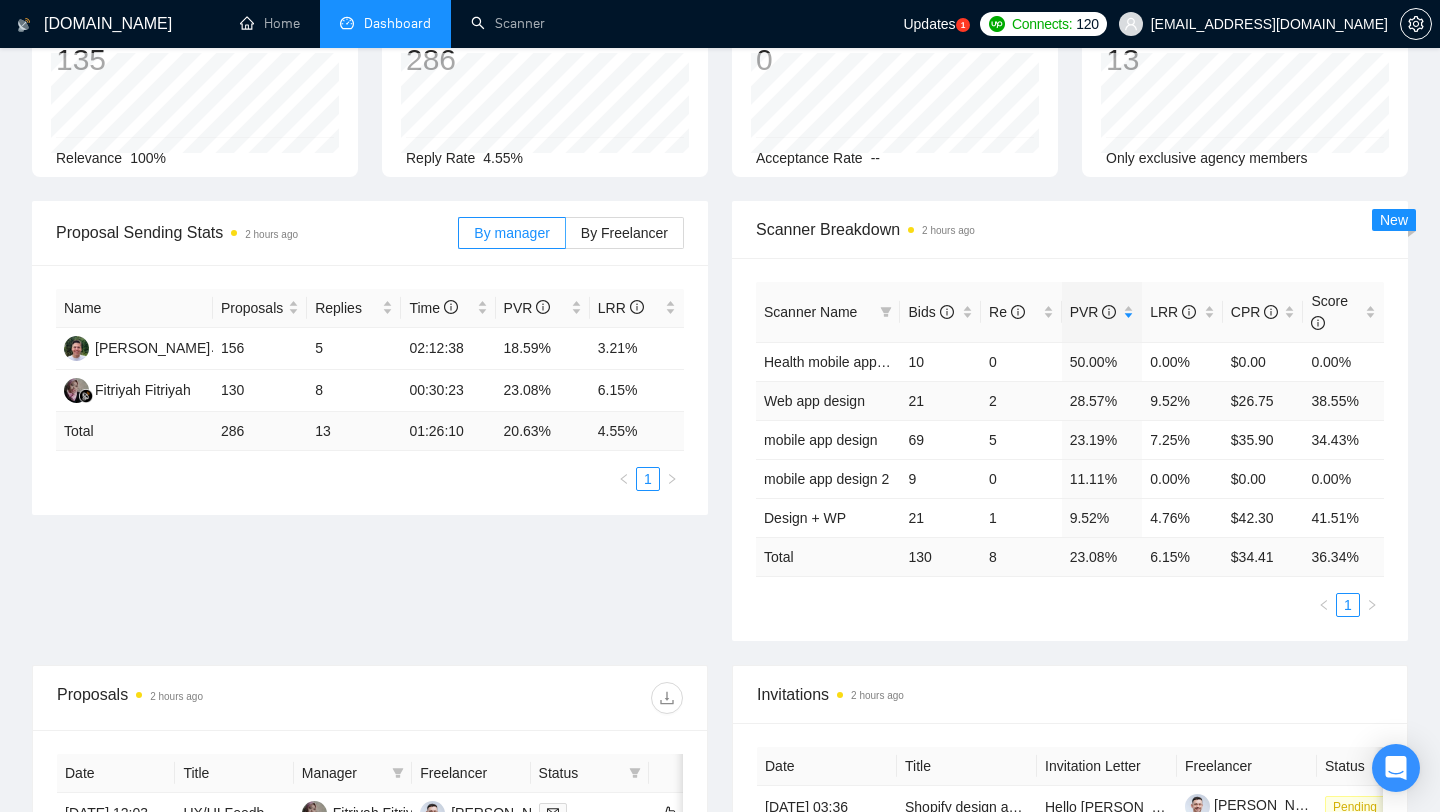click on "21" at bounding box center (940, 400) 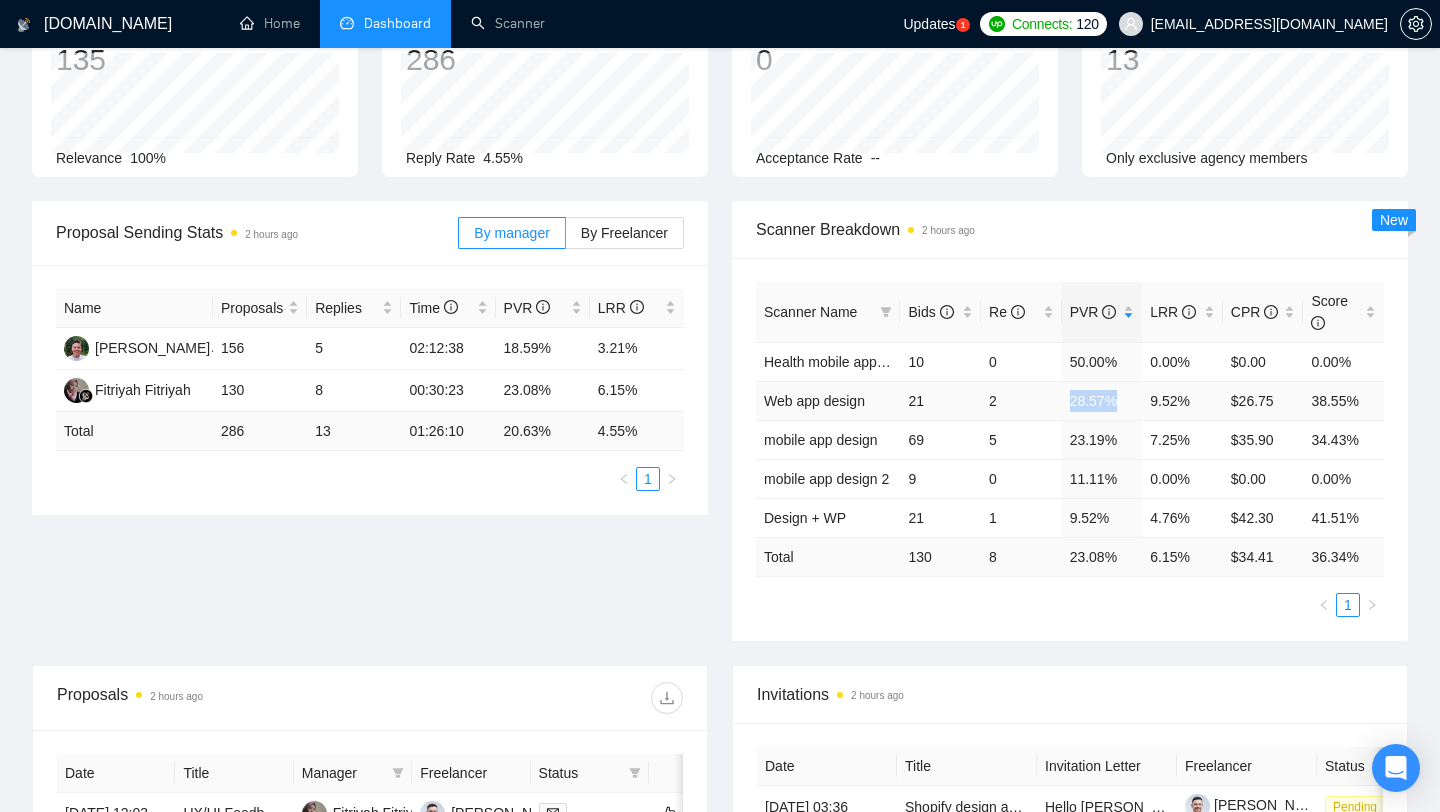 drag, startPoint x: 1069, startPoint y: 402, endPoint x: 1125, endPoint y: 405, distance: 56.0803 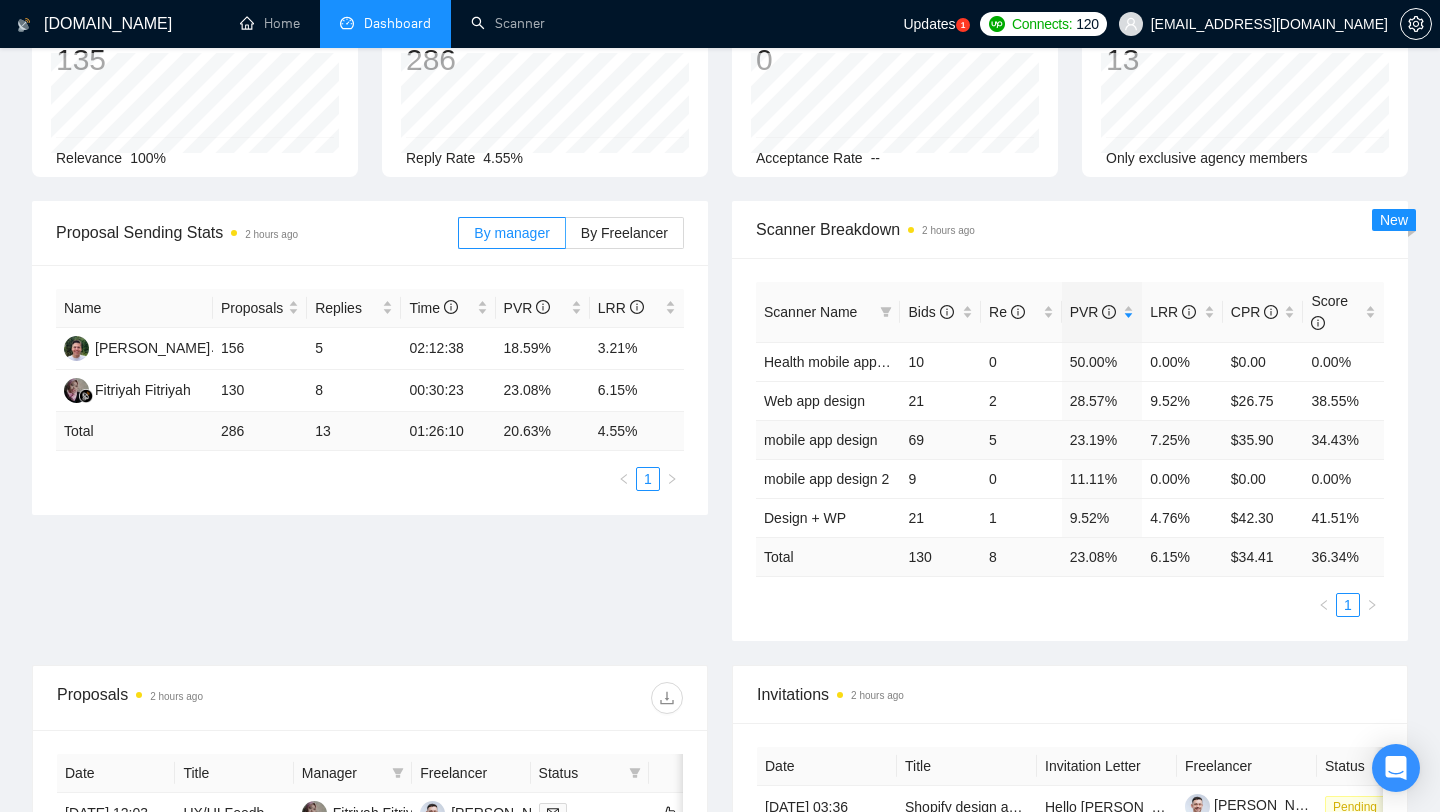 click on "5" at bounding box center [1021, 439] 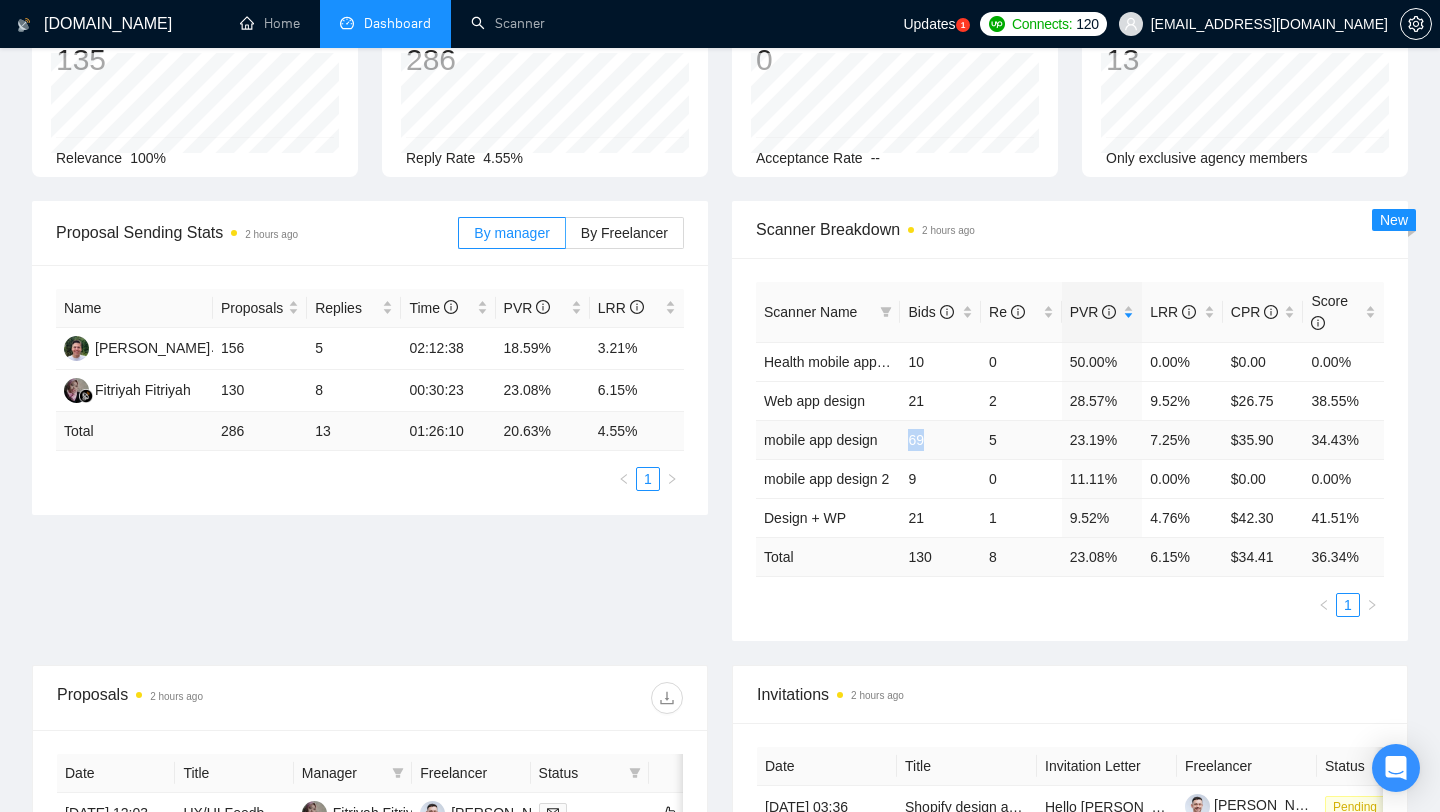 drag, startPoint x: 906, startPoint y: 440, endPoint x: 946, endPoint y: 441, distance: 40.012497 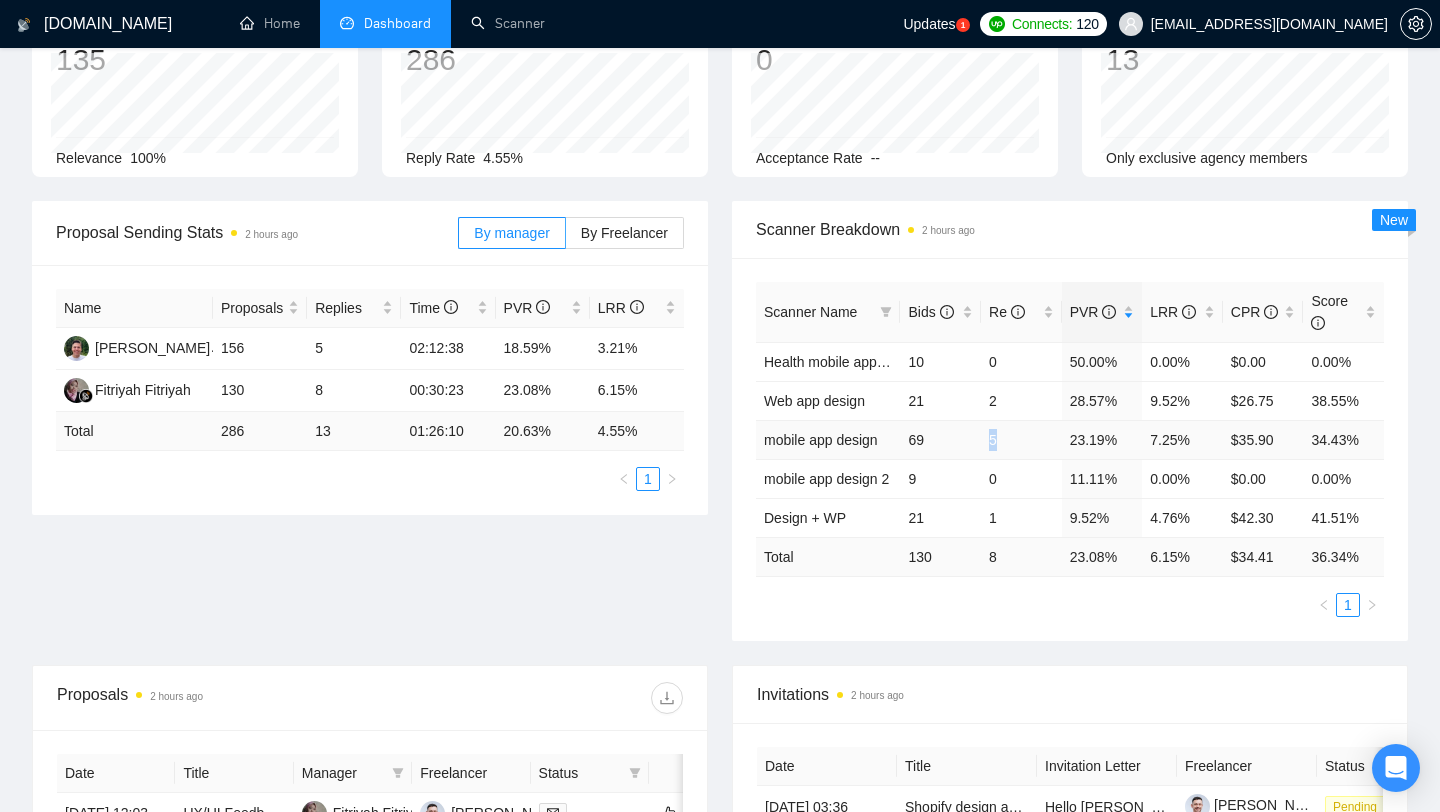drag, startPoint x: 986, startPoint y: 439, endPoint x: 1002, endPoint y: 438, distance: 16.03122 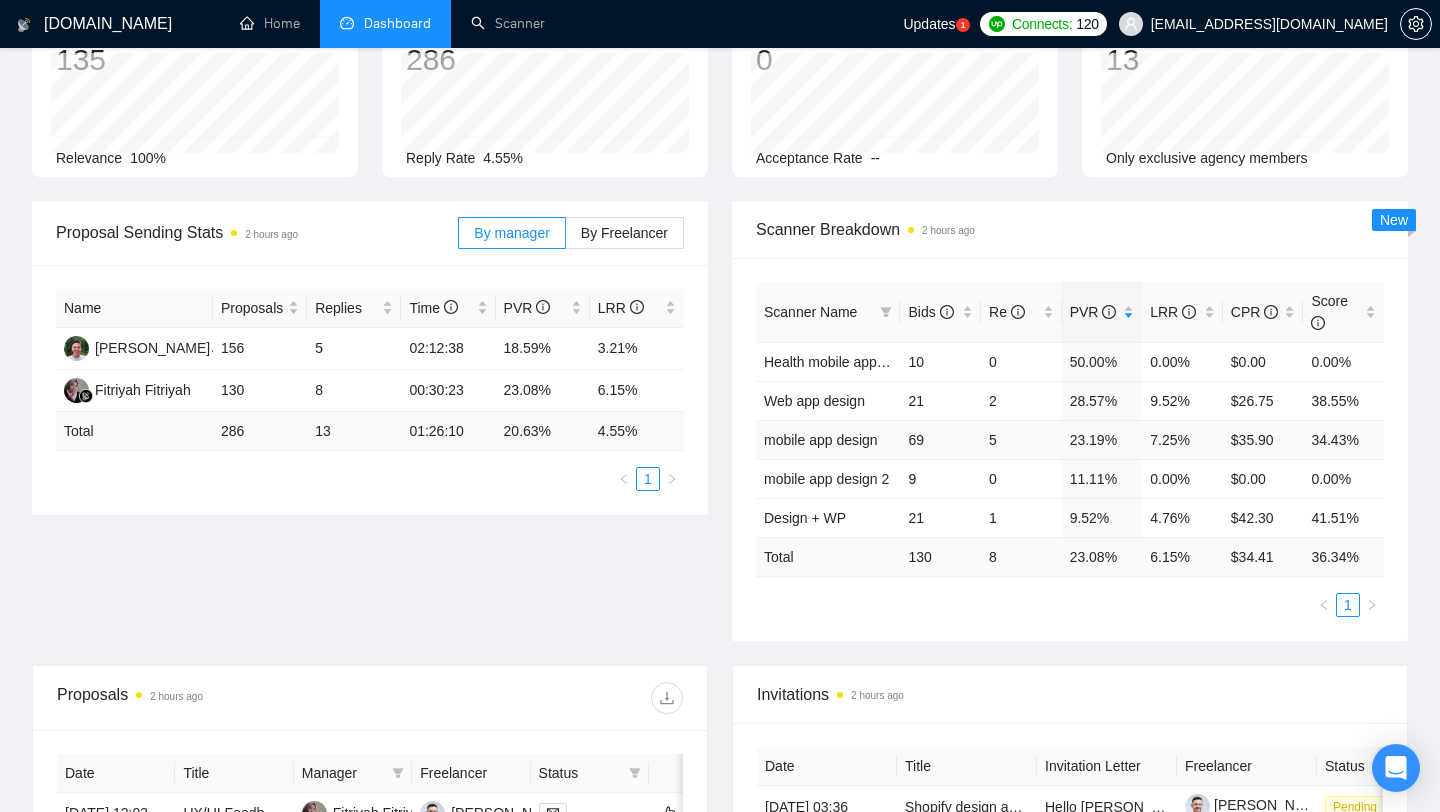 click on "5" at bounding box center [1021, 439] 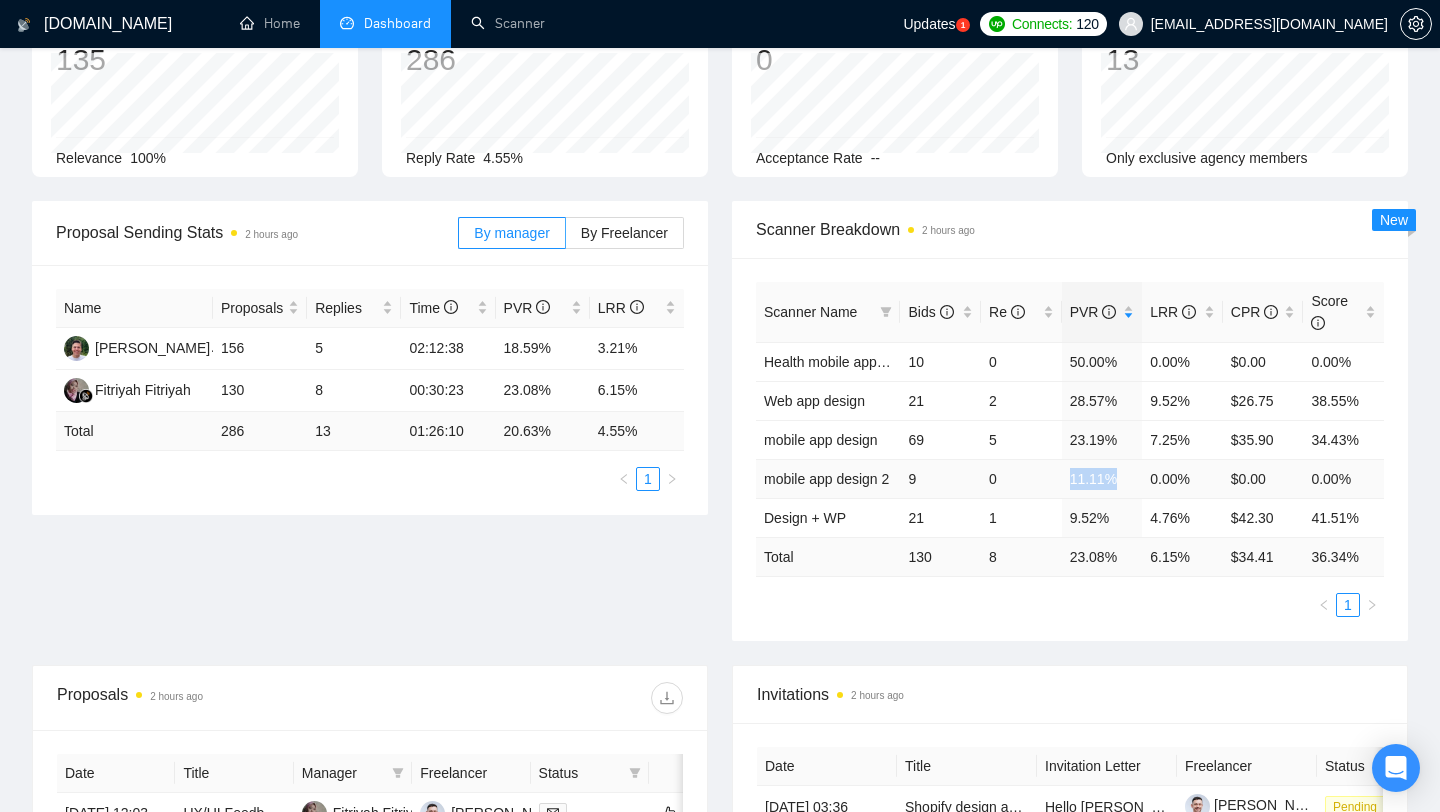 drag, startPoint x: 1065, startPoint y: 480, endPoint x: 1135, endPoint y: 480, distance: 70 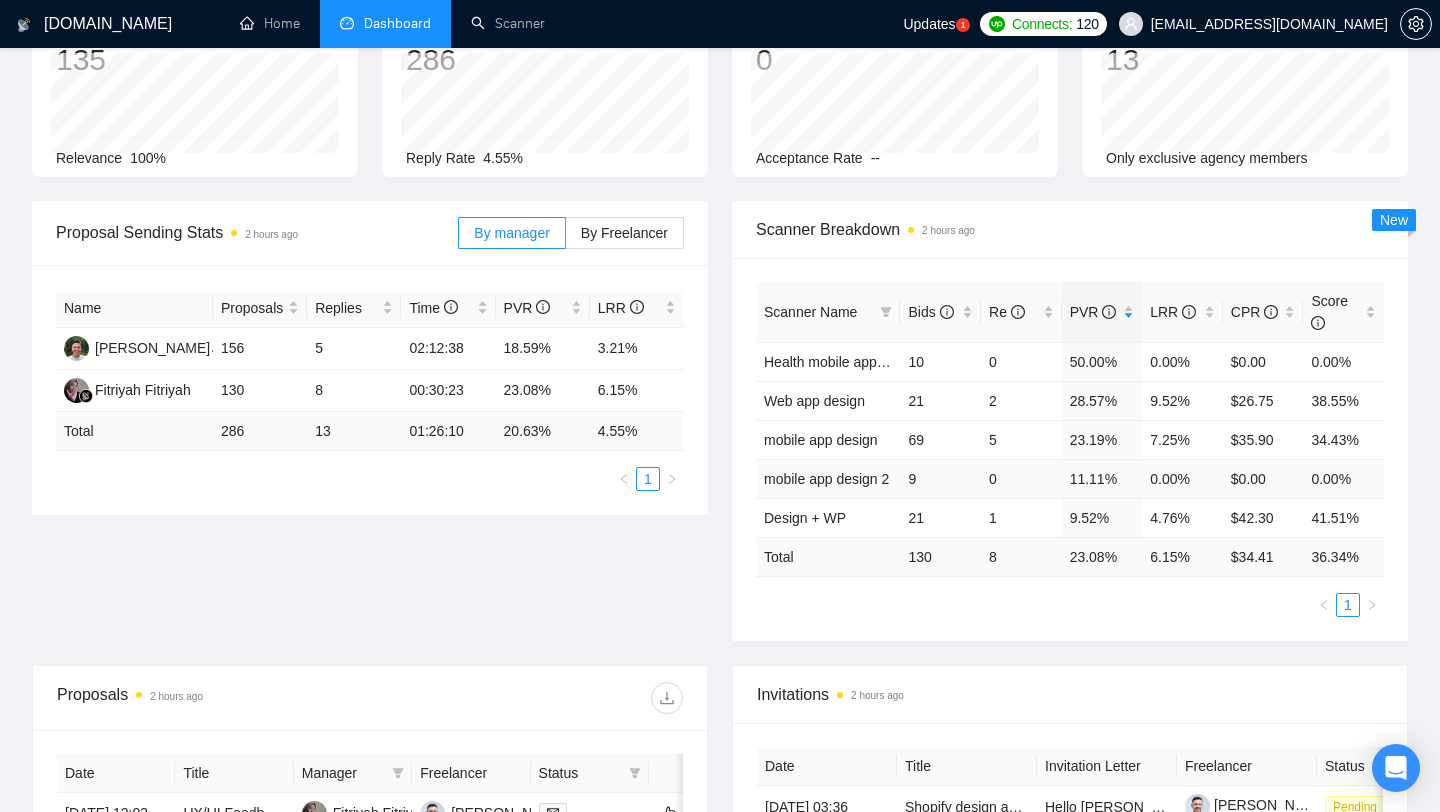 click on "11.11%" at bounding box center (1102, 478) 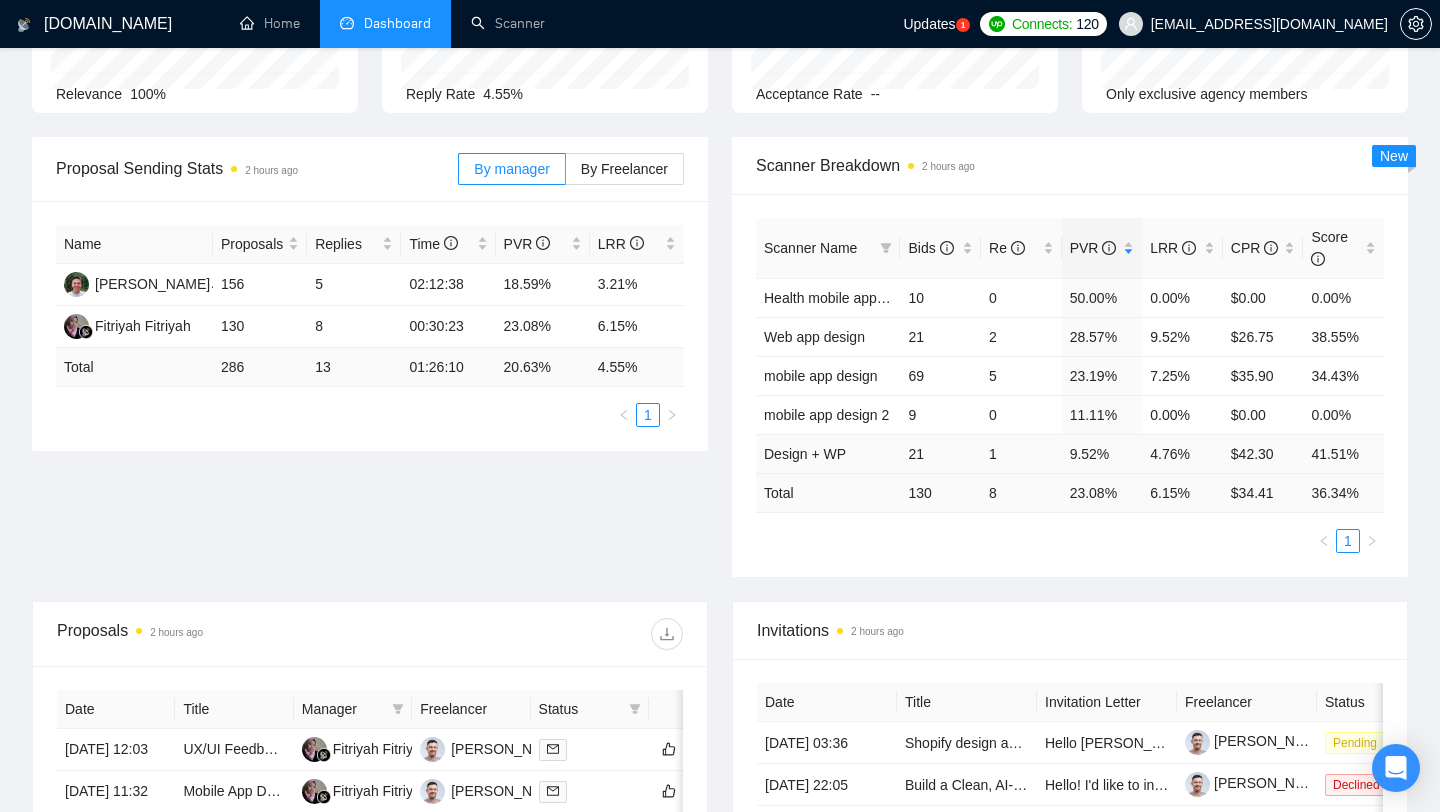 scroll, scrollTop: 208, scrollLeft: 0, axis: vertical 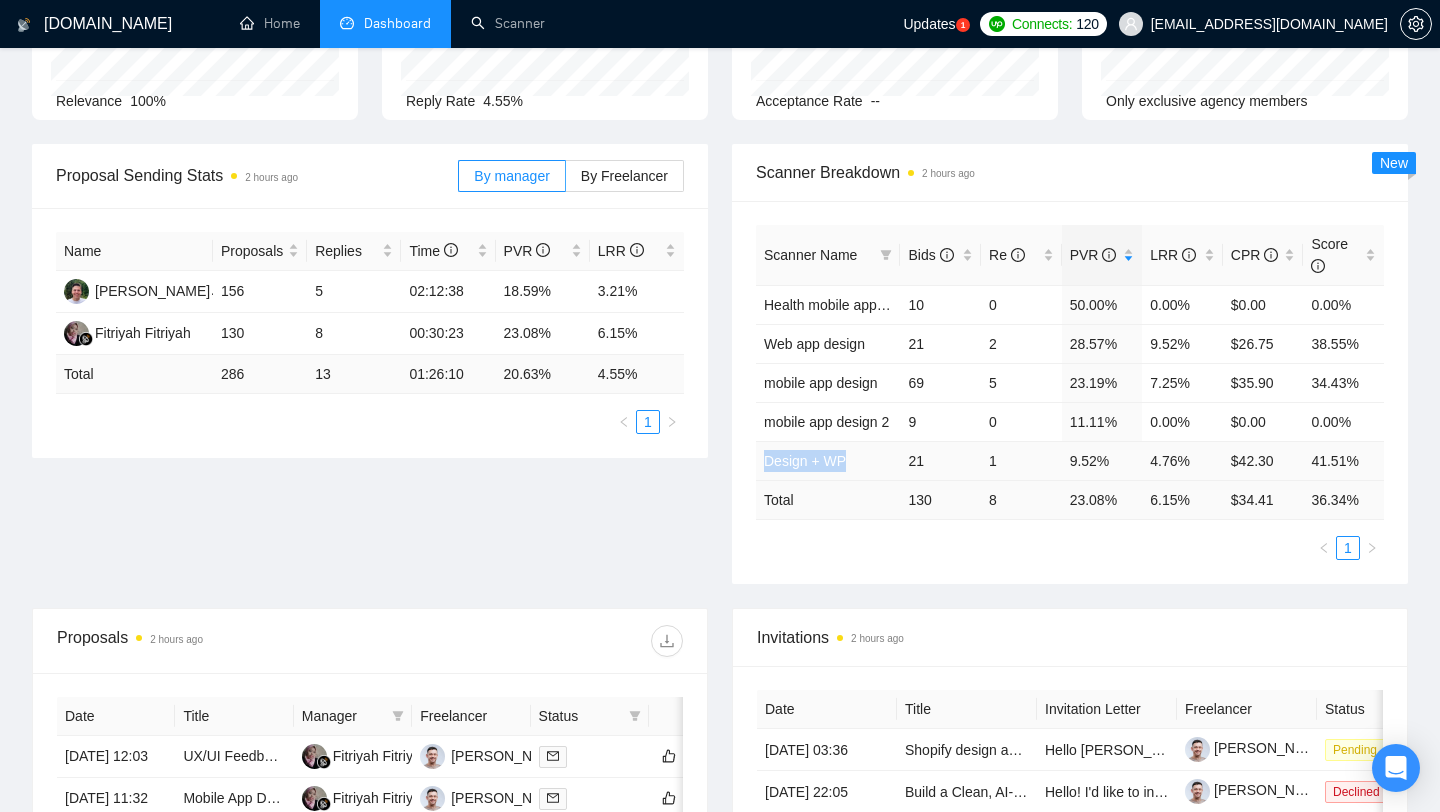 drag, startPoint x: 855, startPoint y: 462, endPoint x: 763, endPoint y: 462, distance: 92 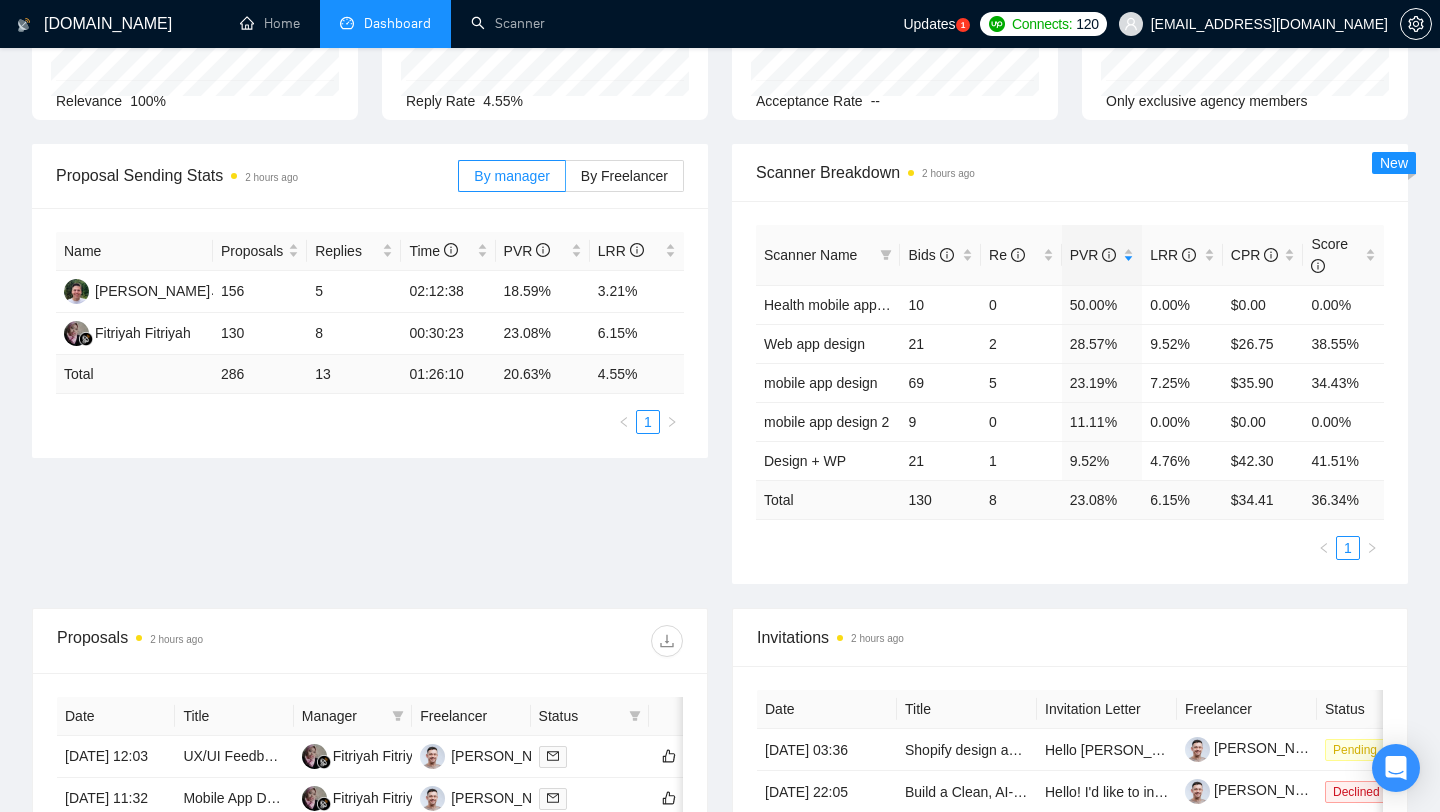 click on "Scanner Name" at bounding box center [828, 255] 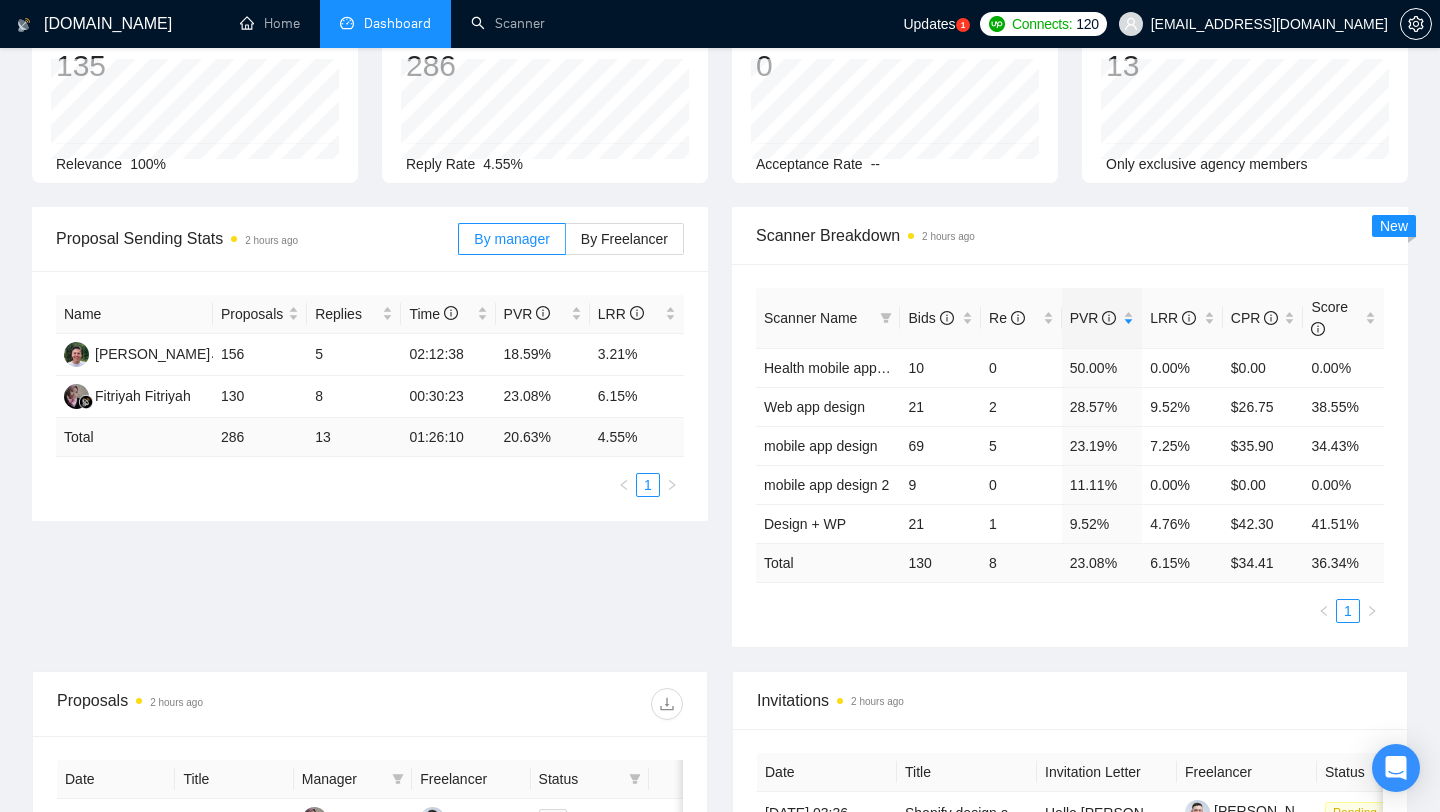 scroll, scrollTop: 0, scrollLeft: 0, axis: both 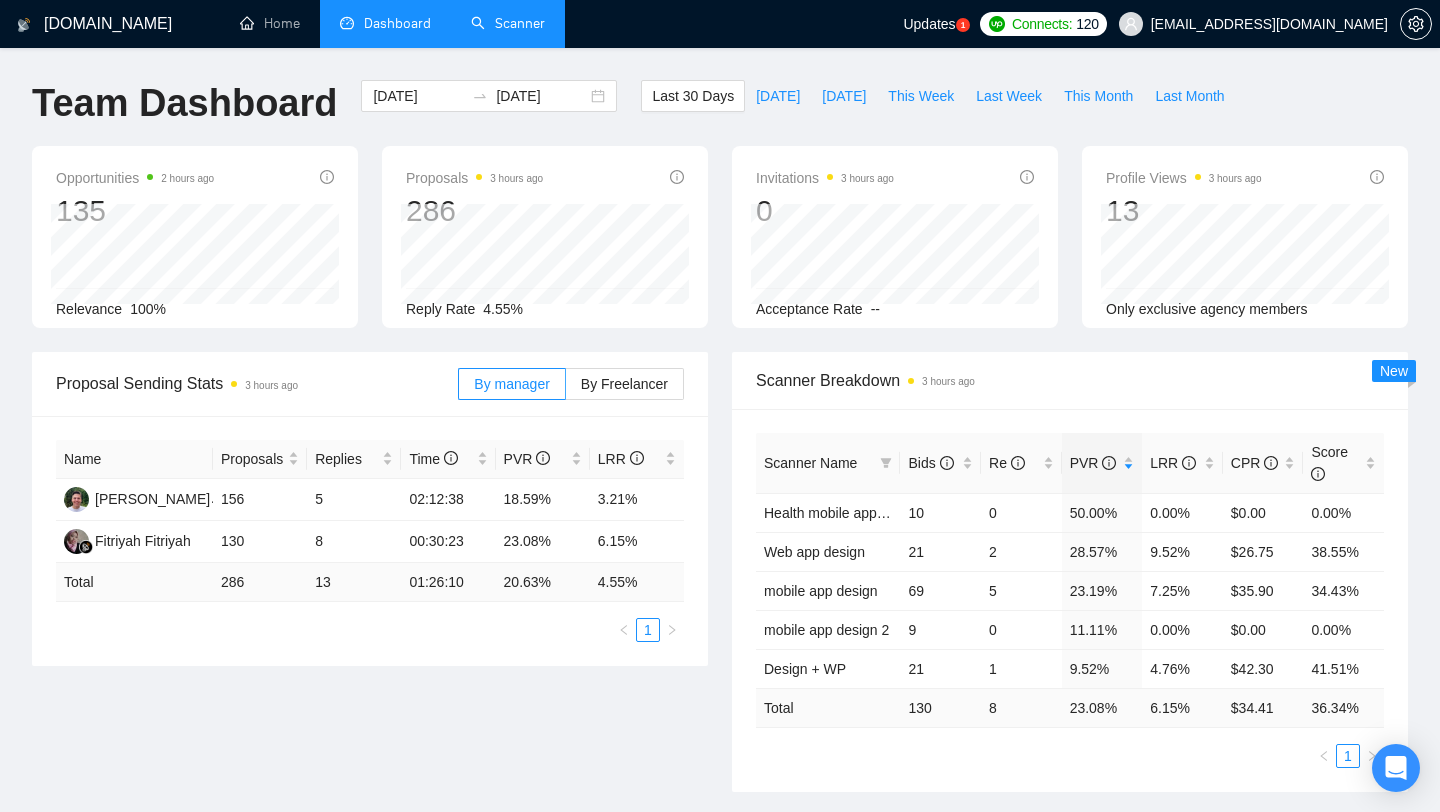 click on "Scanner" at bounding box center (508, 23) 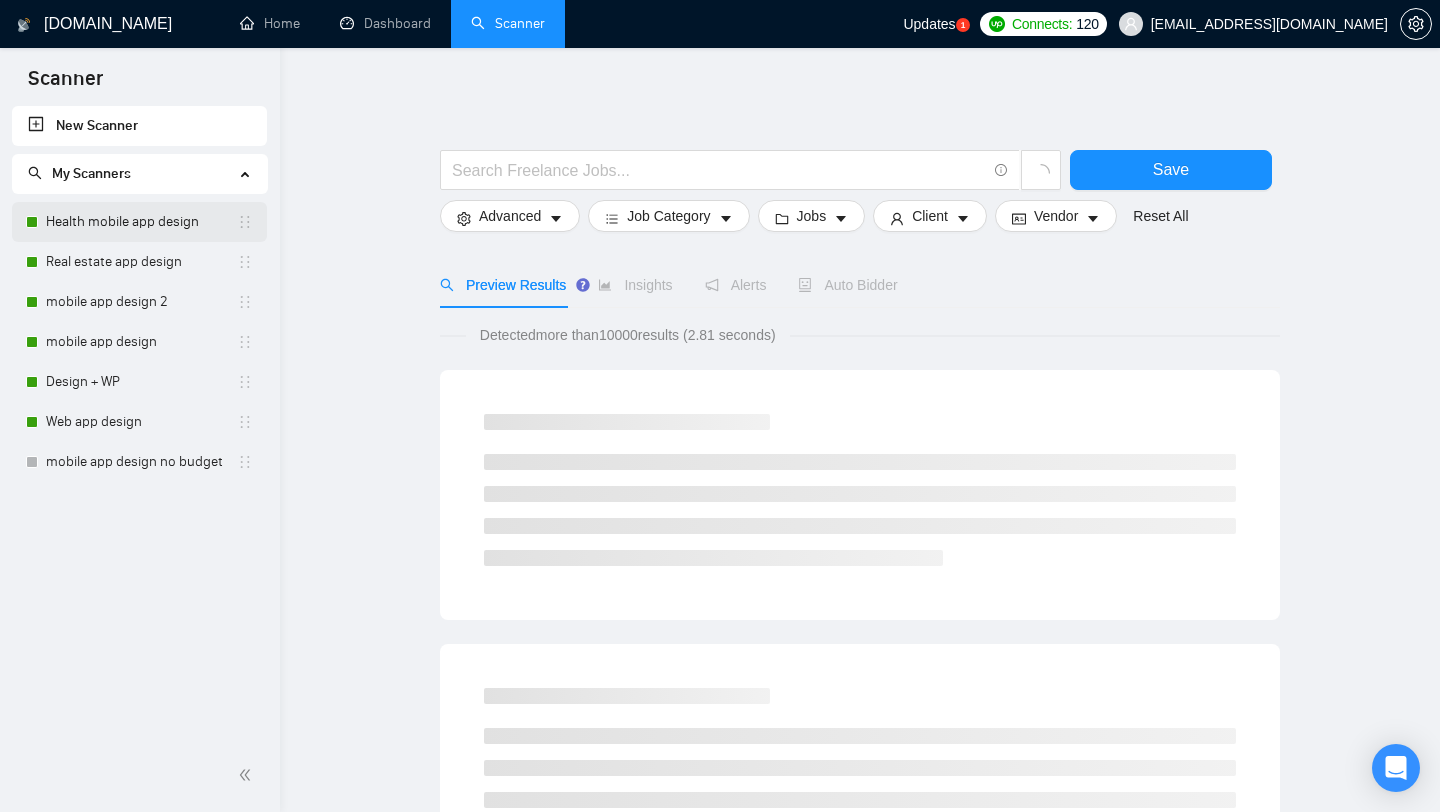 click on "Health mobile app design" at bounding box center (141, 222) 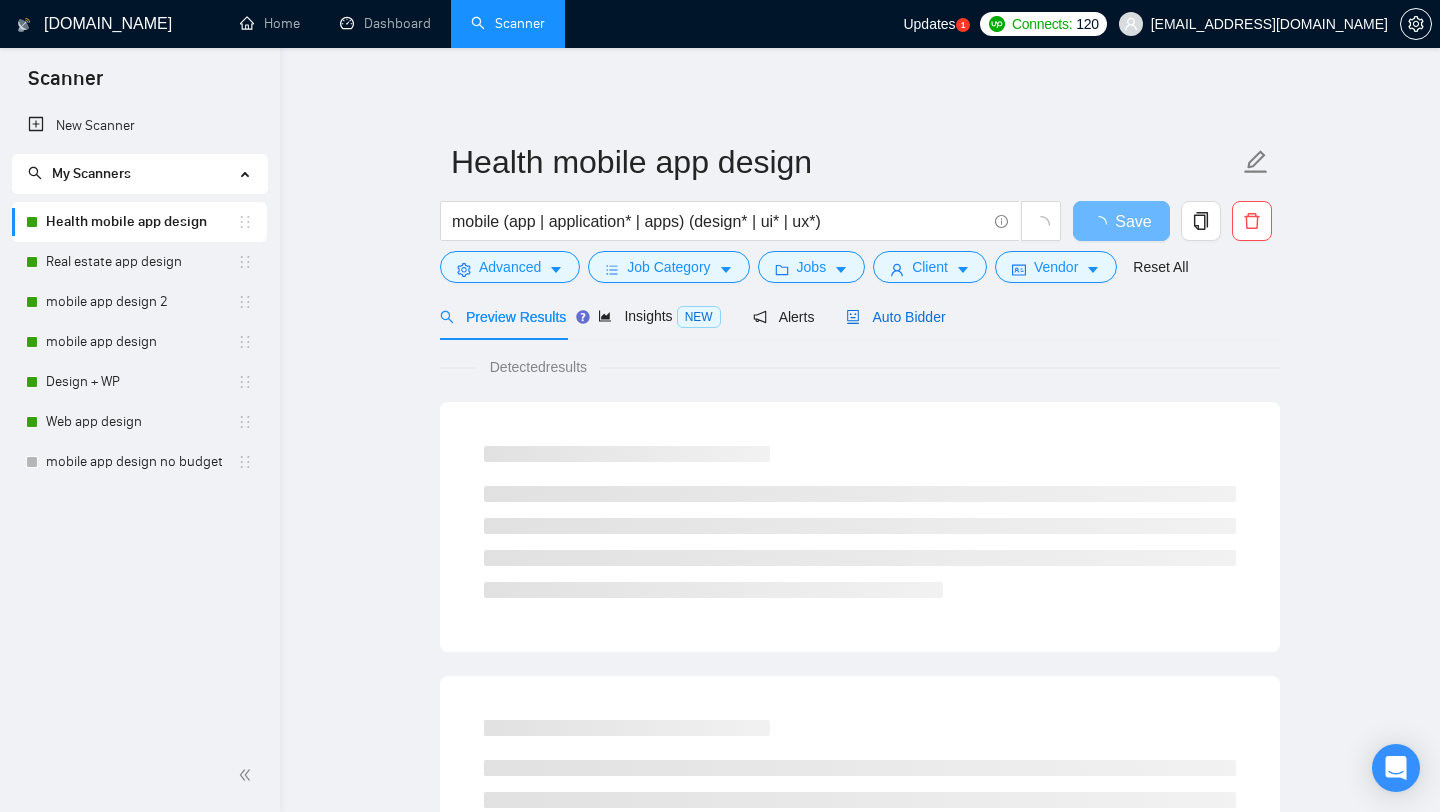 click on "Auto Bidder" at bounding box center (895, 317) 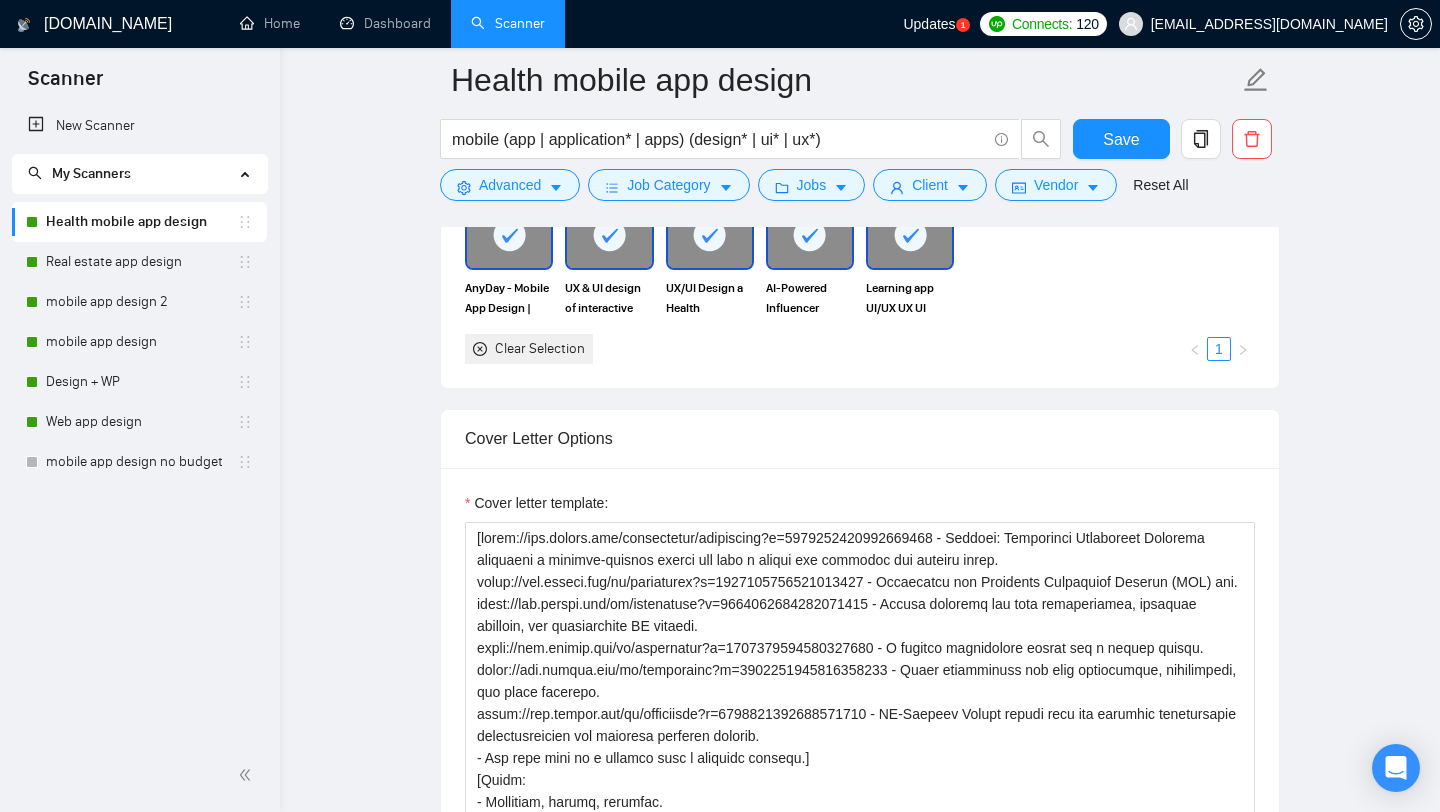 scroll, scrollTop: 1553, scrollLeft: 0, axis: vertical 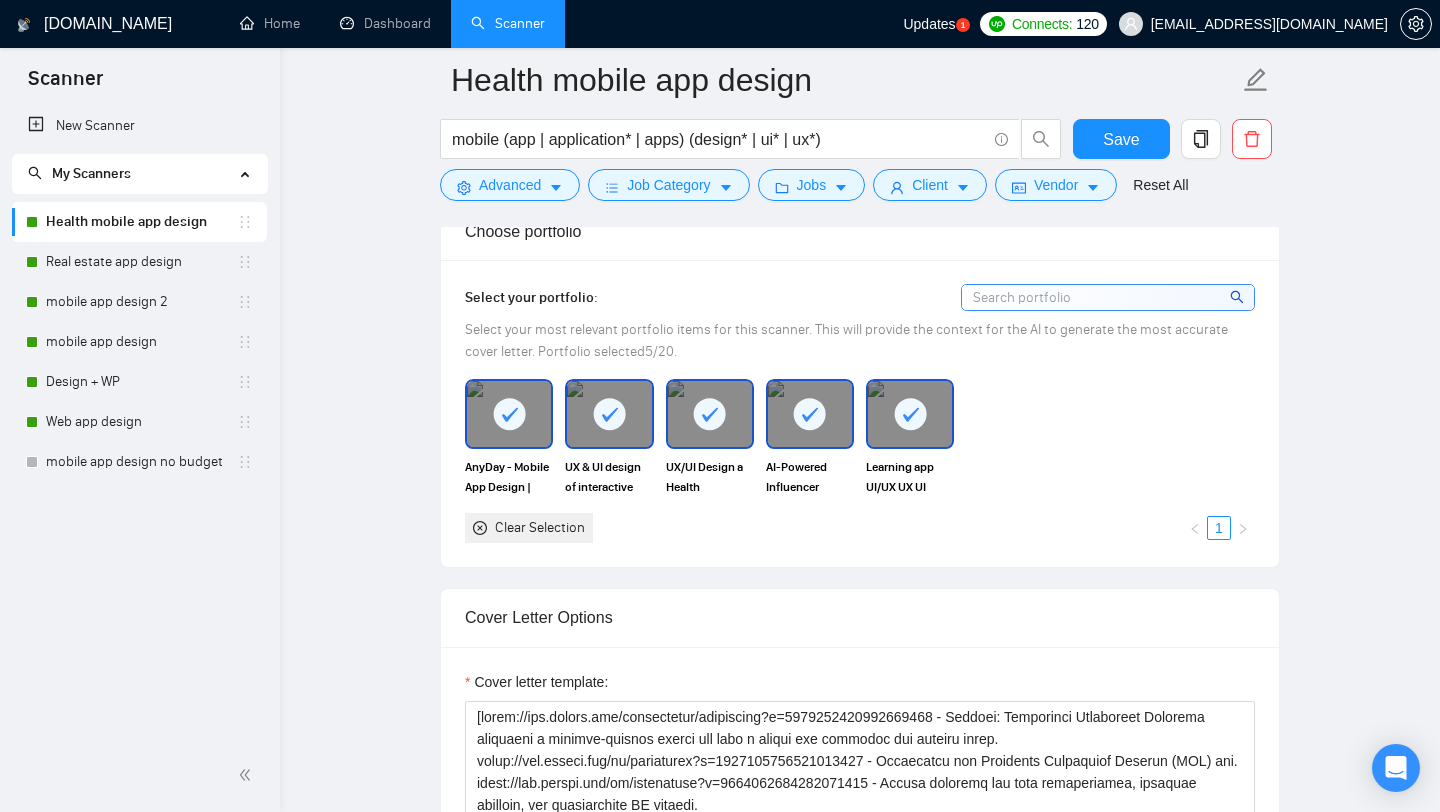 click 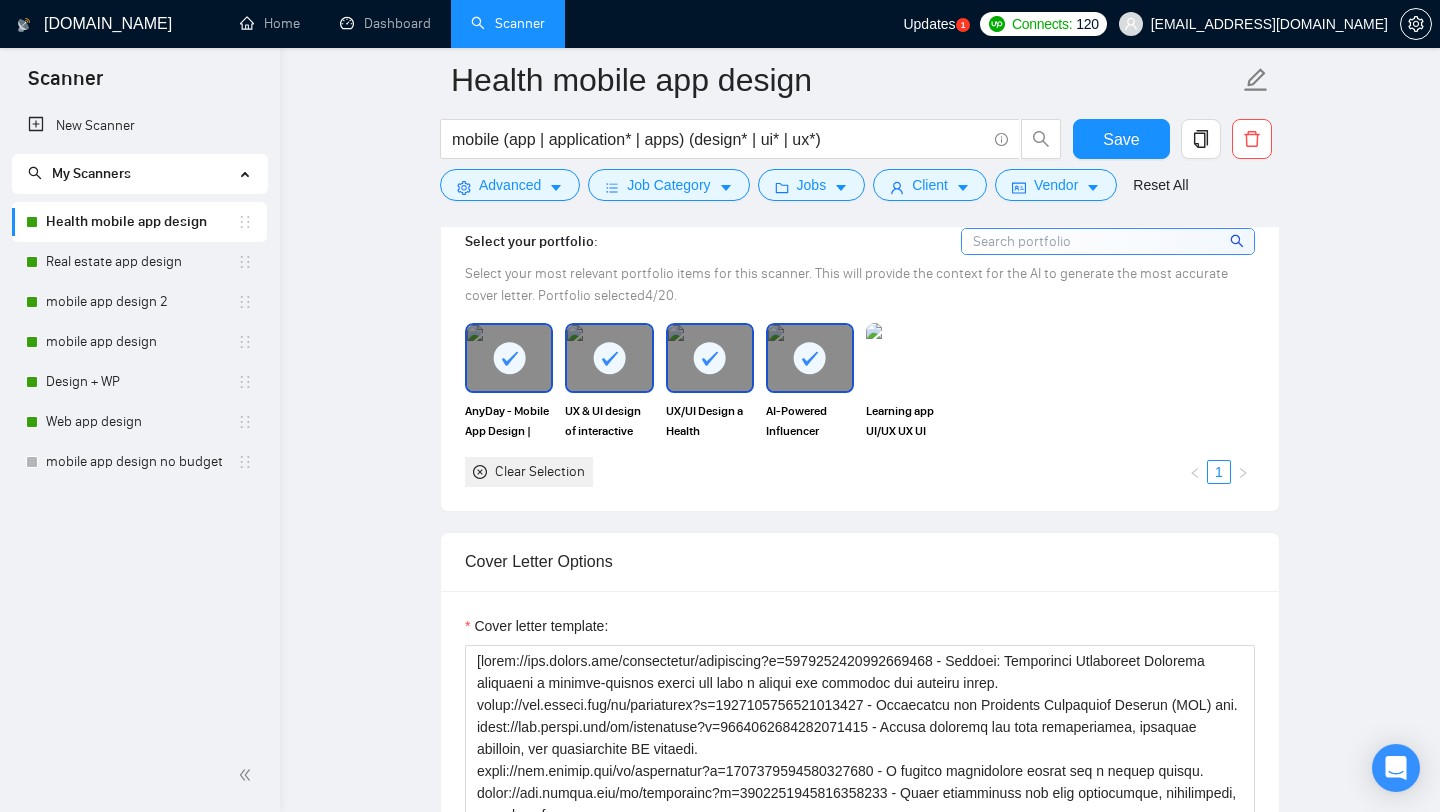 scroll, scrollTop: 1354, scrollLeft: 0, axis: vertical 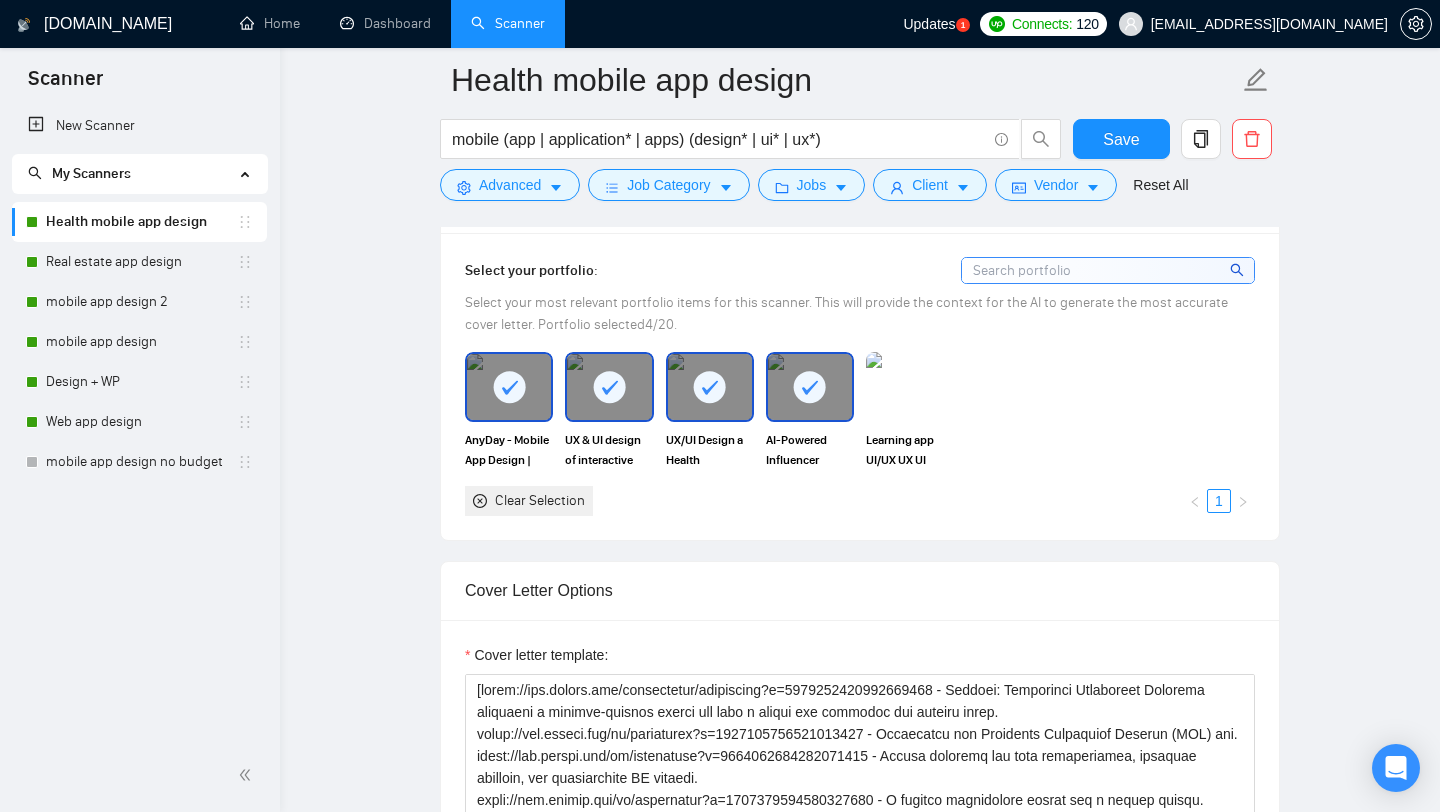 click at bounding box center (609, 387) 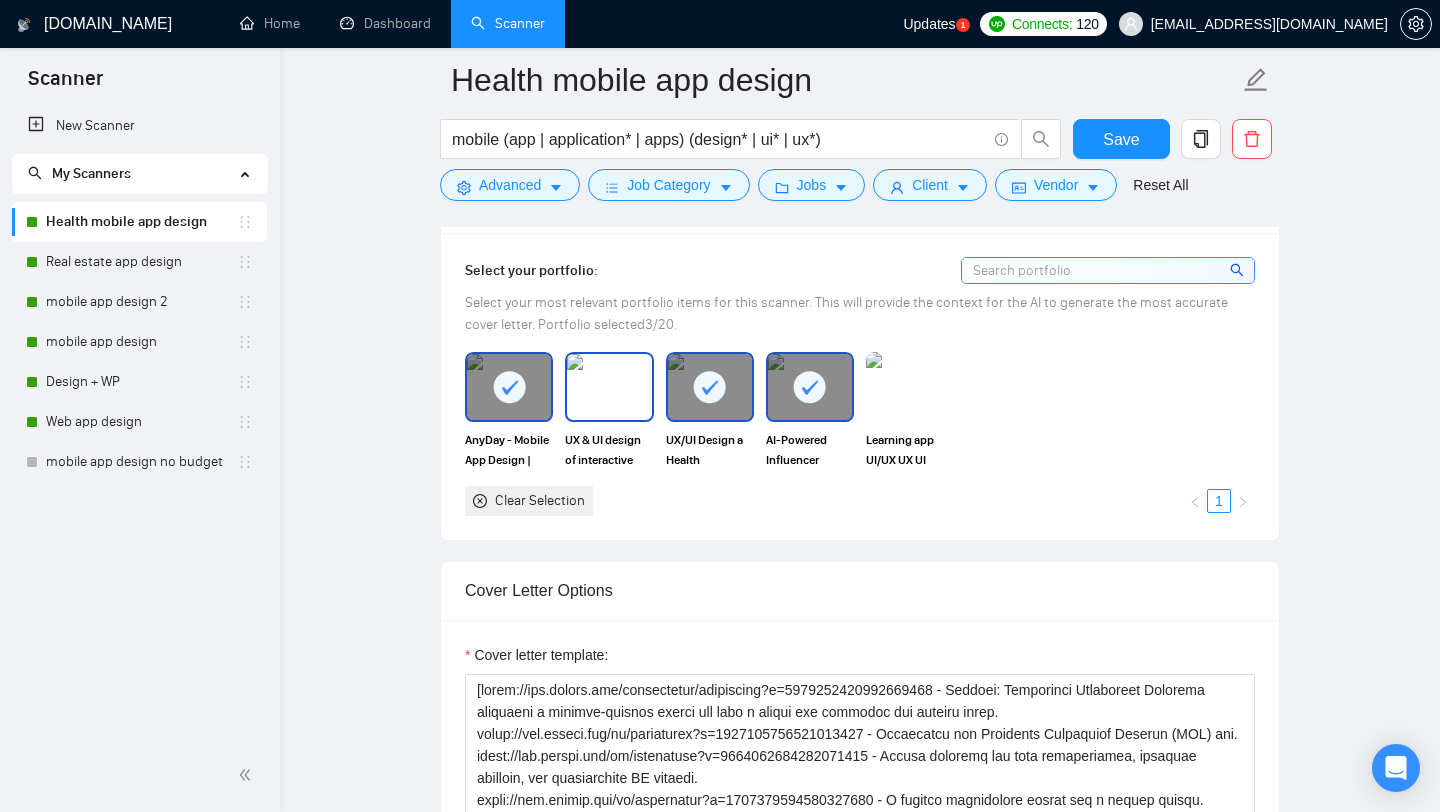 click at bounding box center [609, 387] 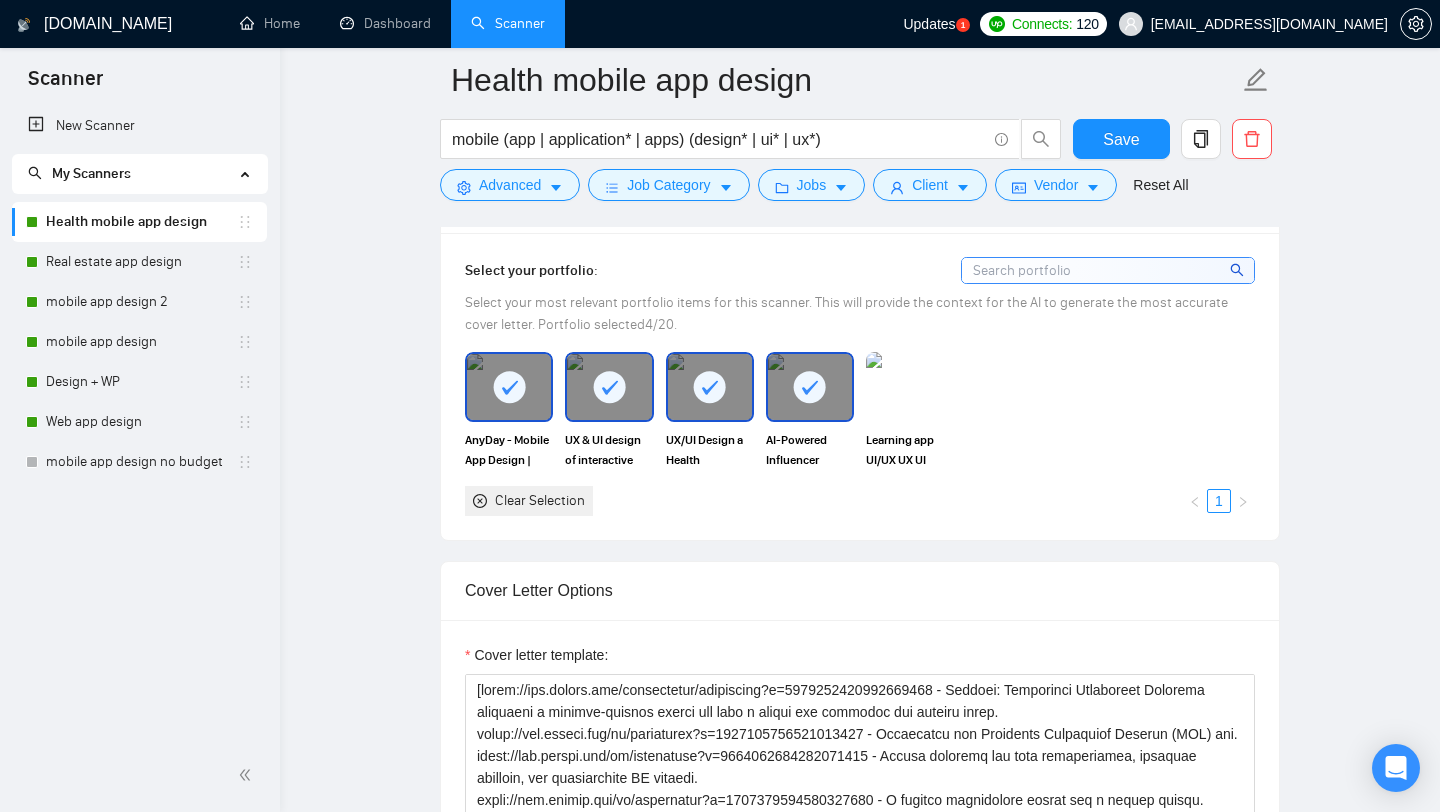 click 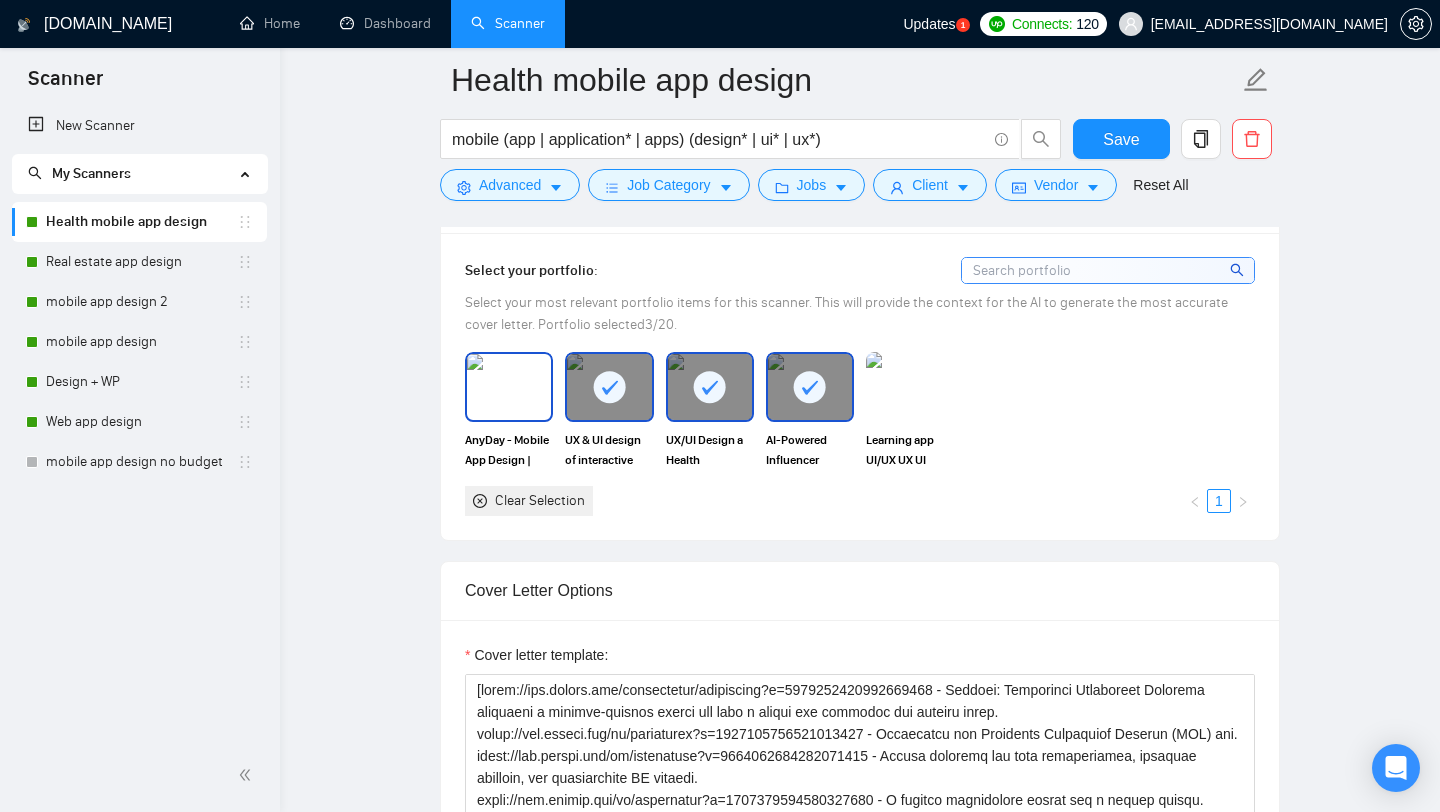 click at bounding box center (509, 387) 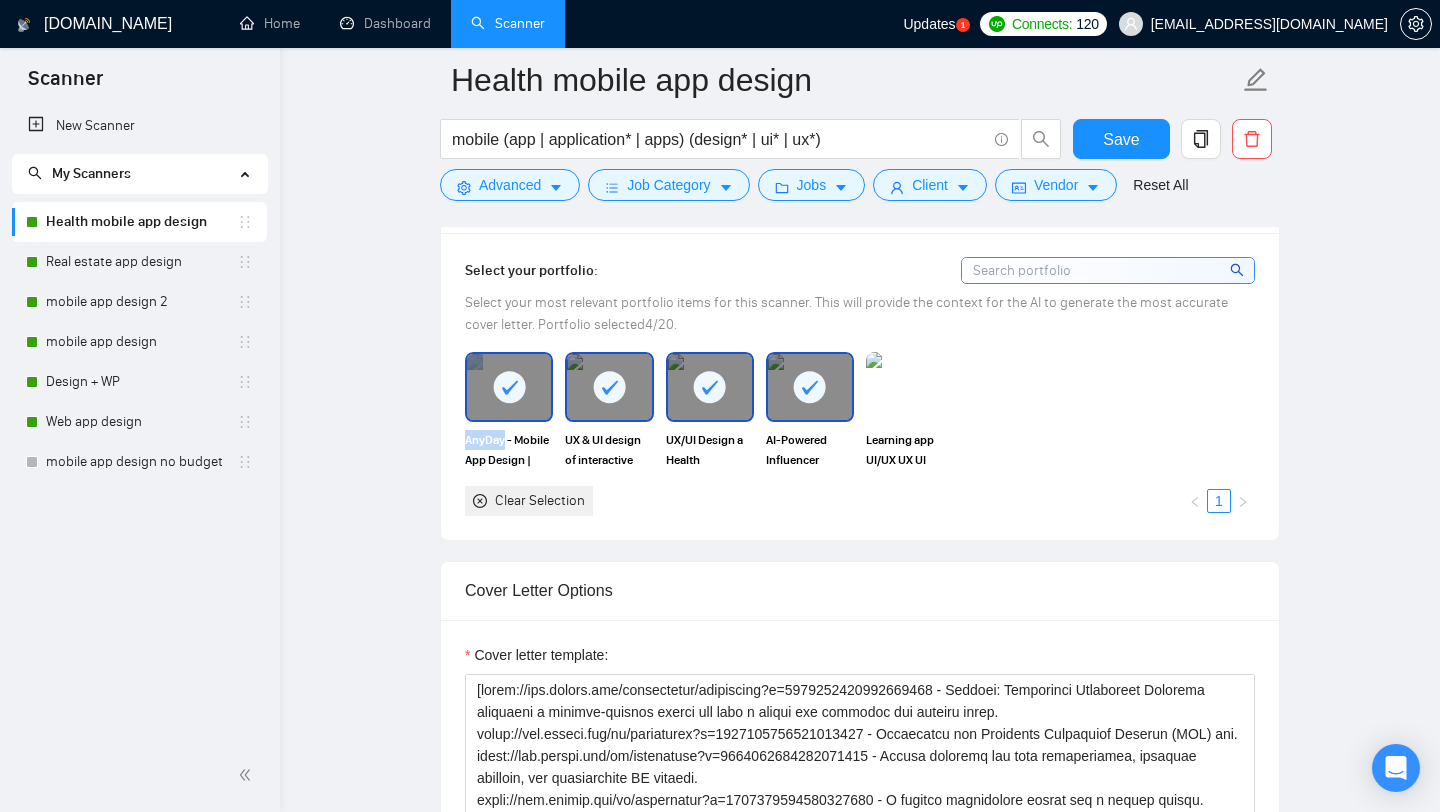 click 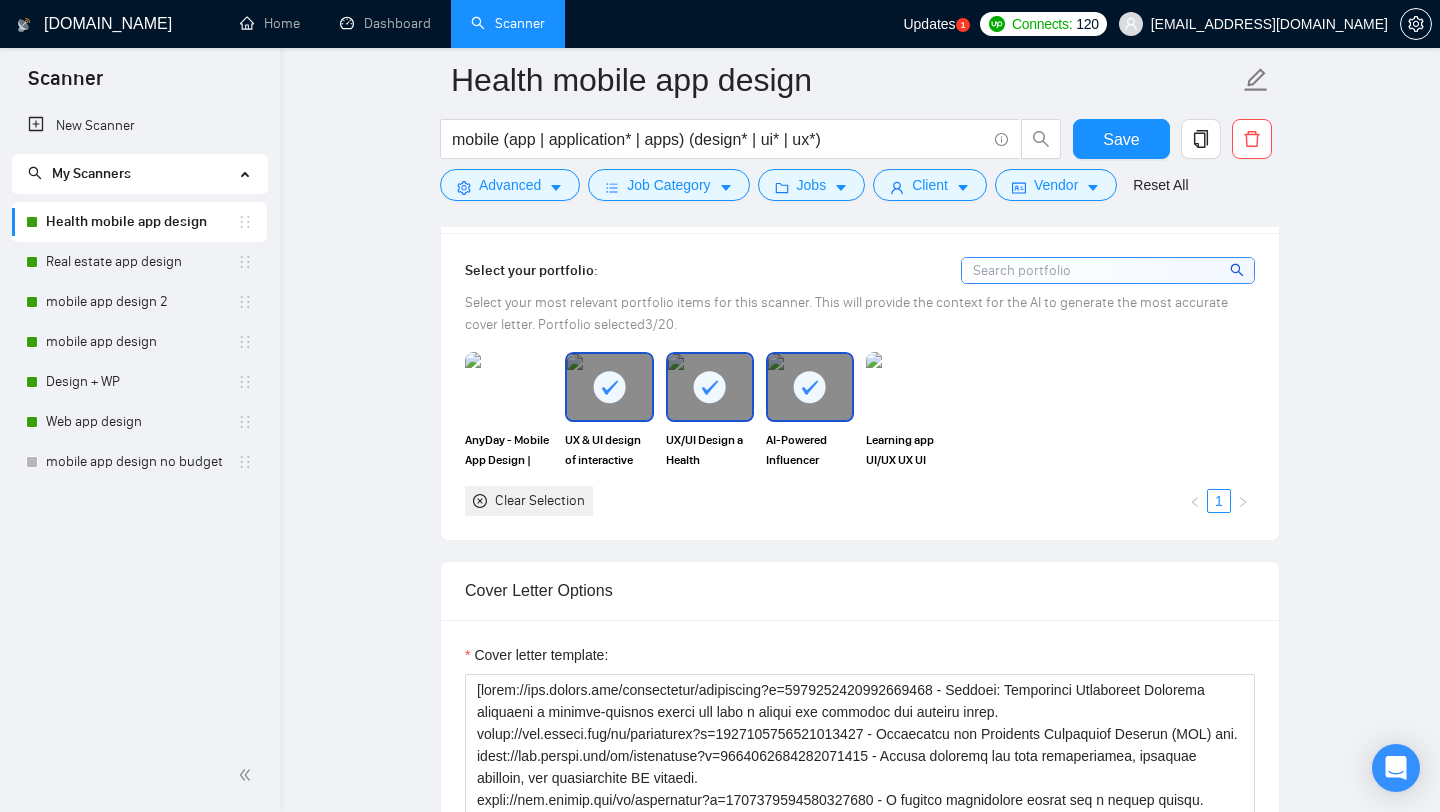 click 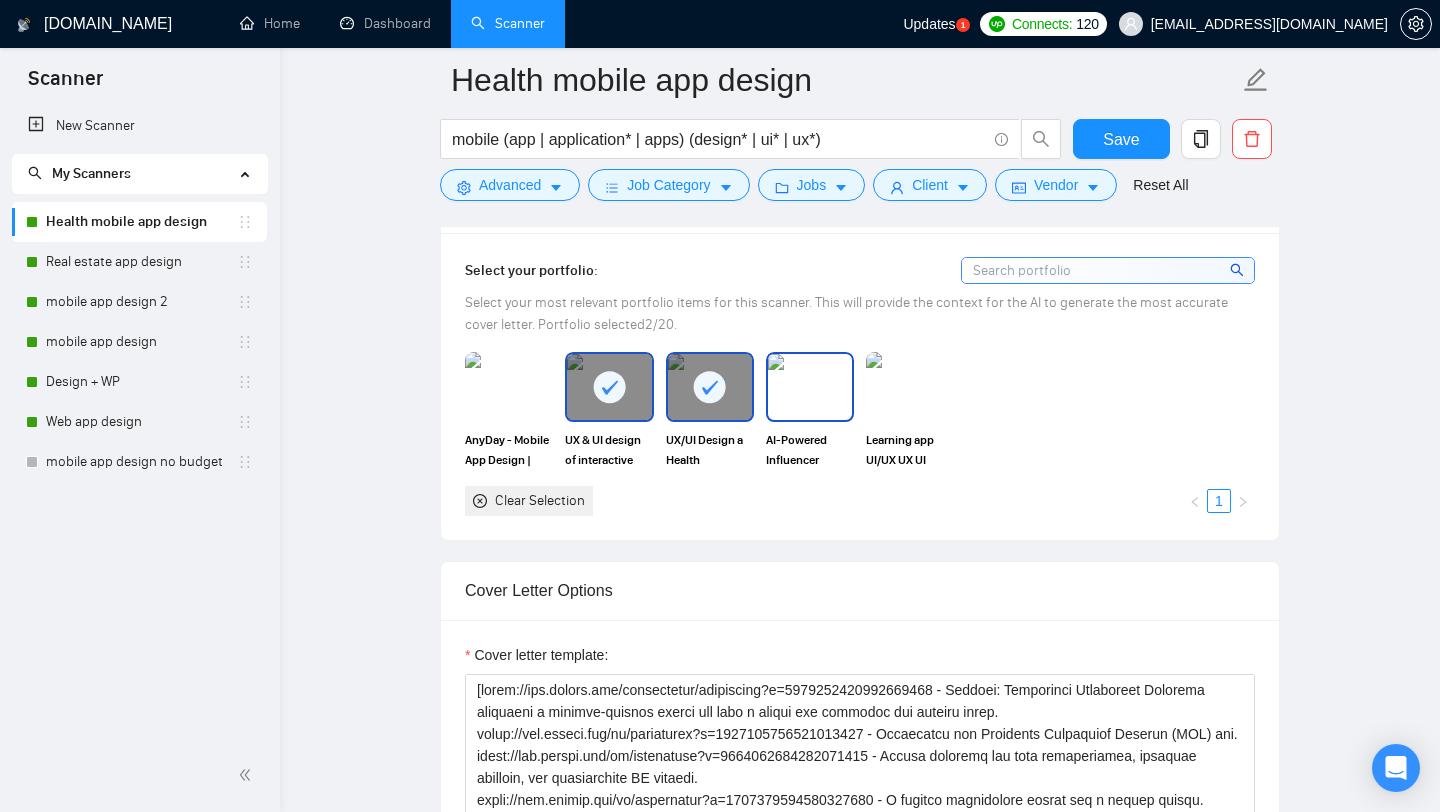 click at bounding box center (810, 387) 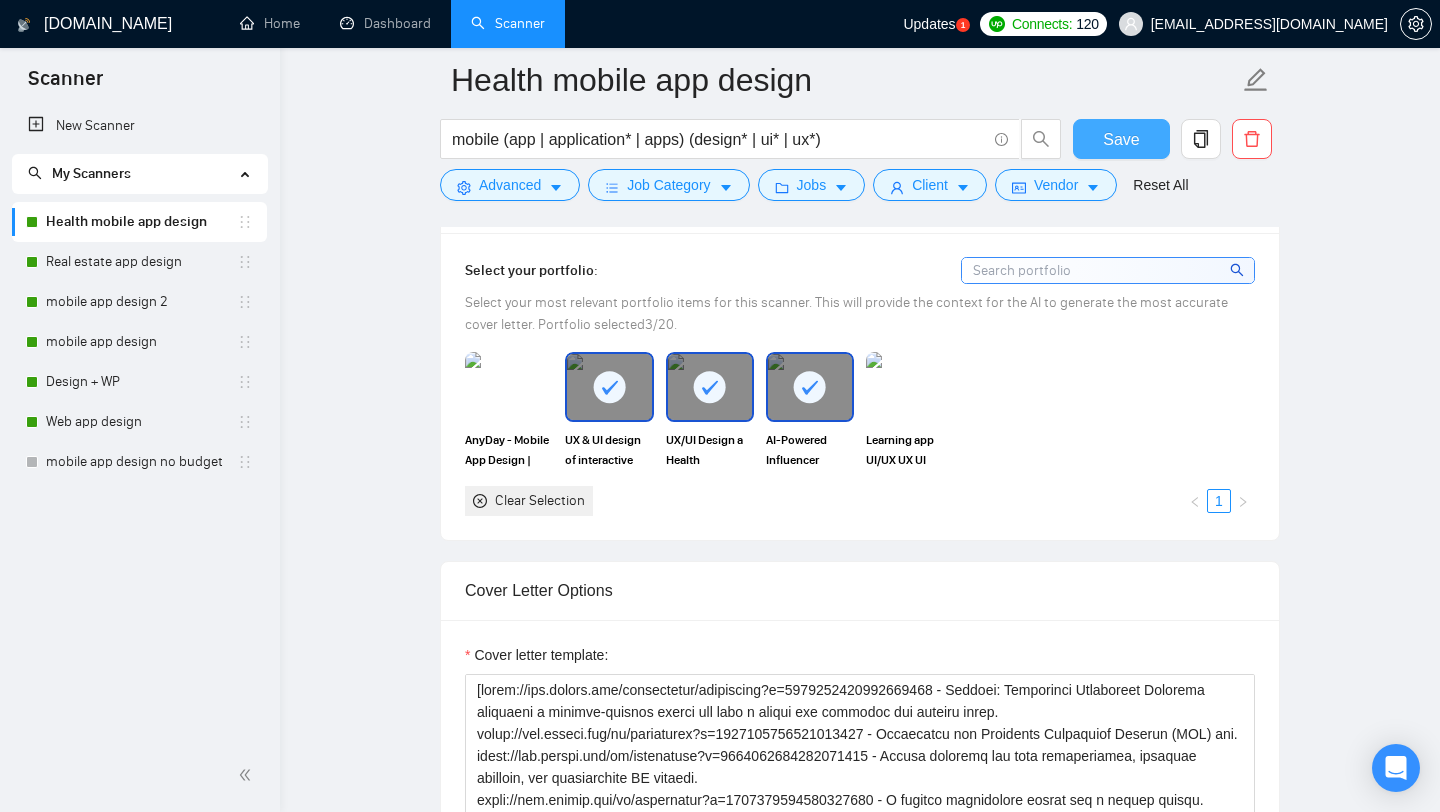 click on "Save" at bounding box center (1121, 139) 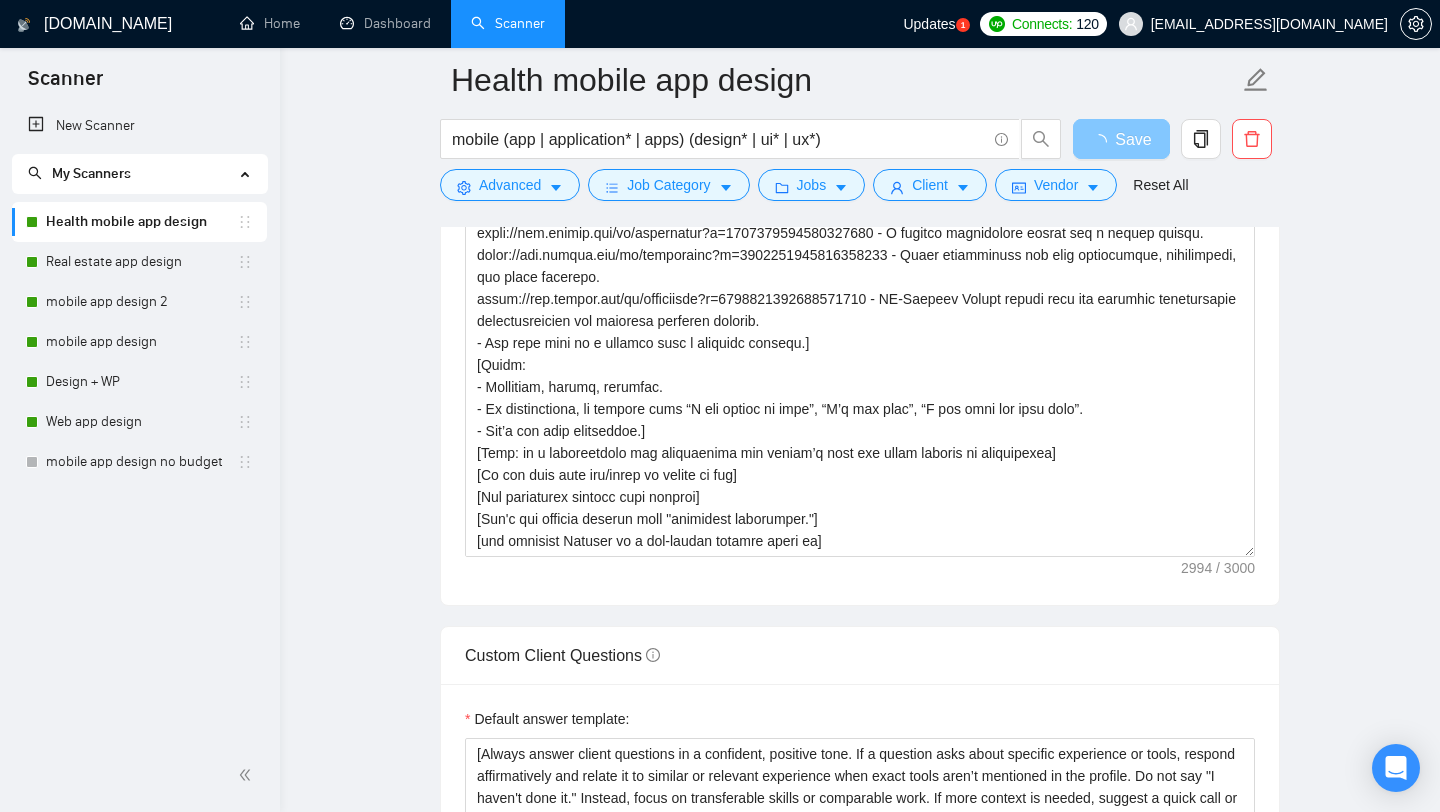 scroll, scrollTop: 1980, scrollLeft: 0, axis: vertical 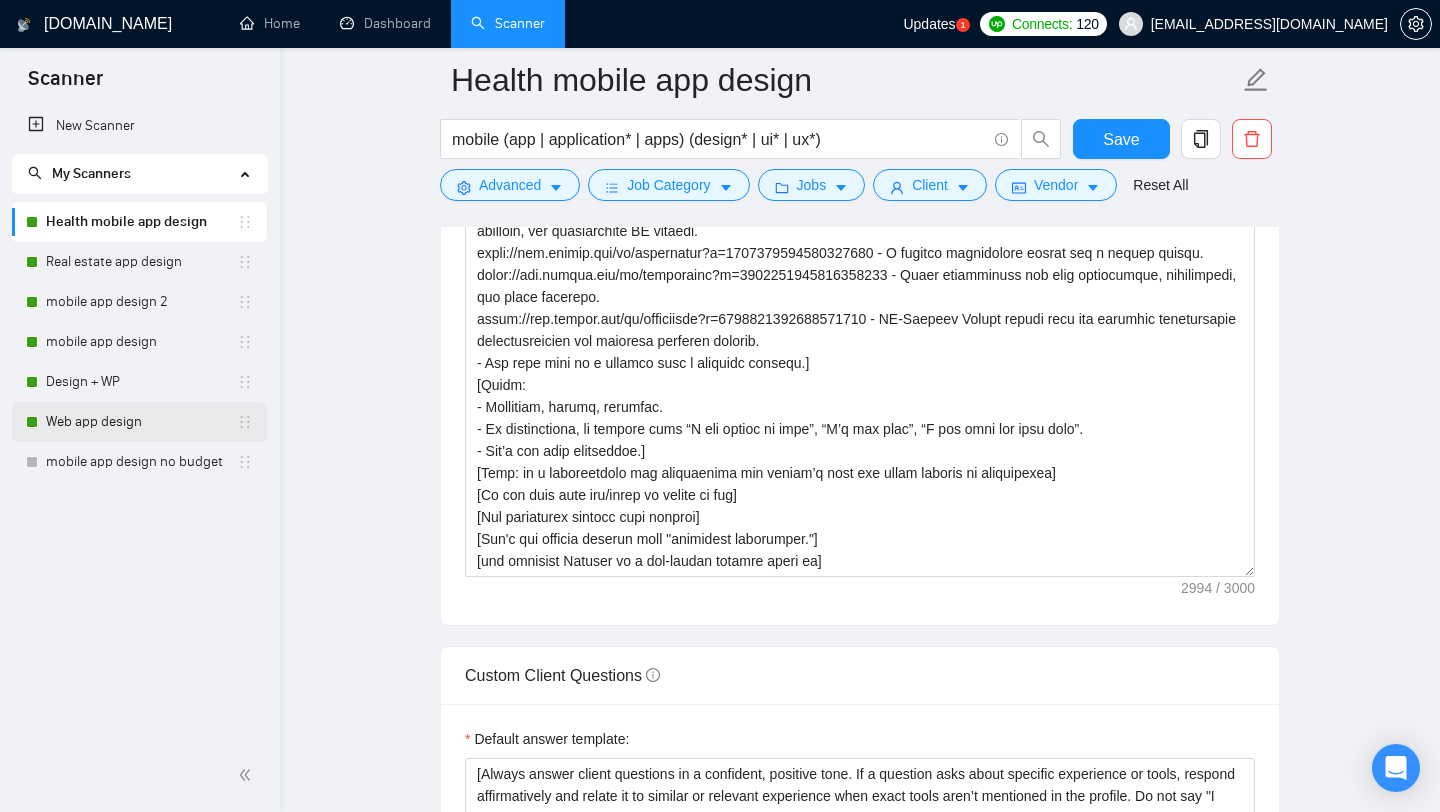 click on "Web app design" at bounding box center (141, 422) 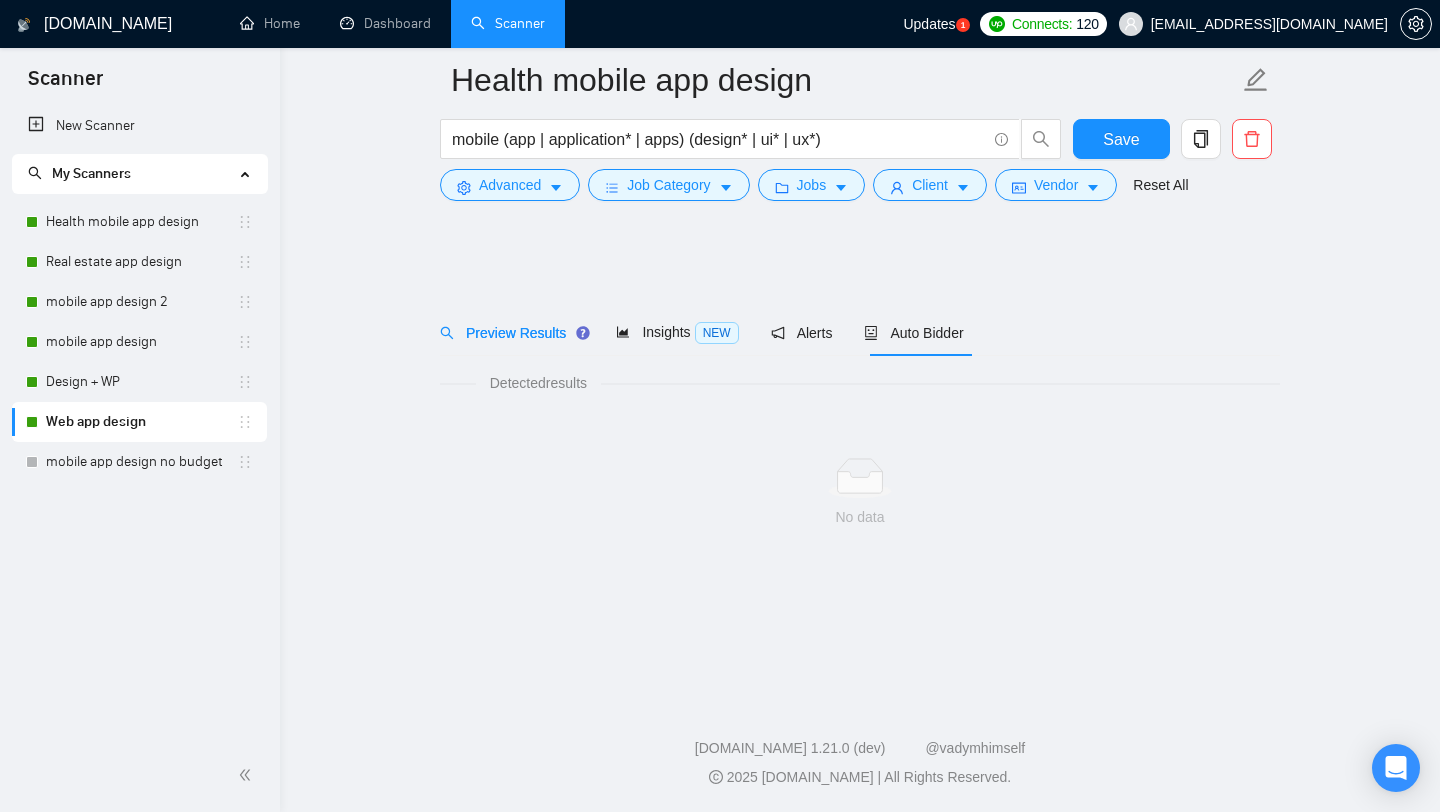 scroll, scrollTop: 0, scrollLeft: 0, axis: both 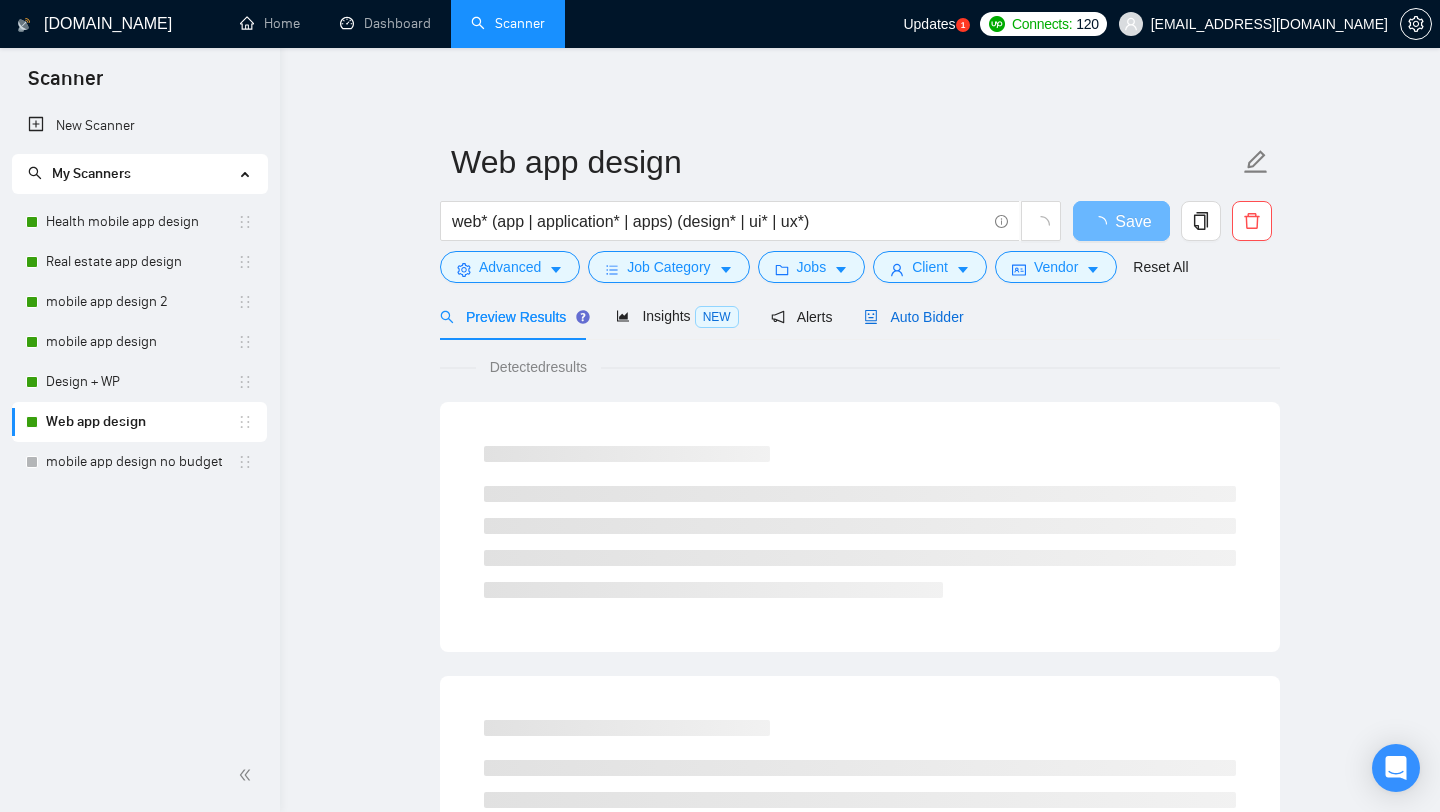 click on "Auto Bidder" at bounding box center (913, 317) 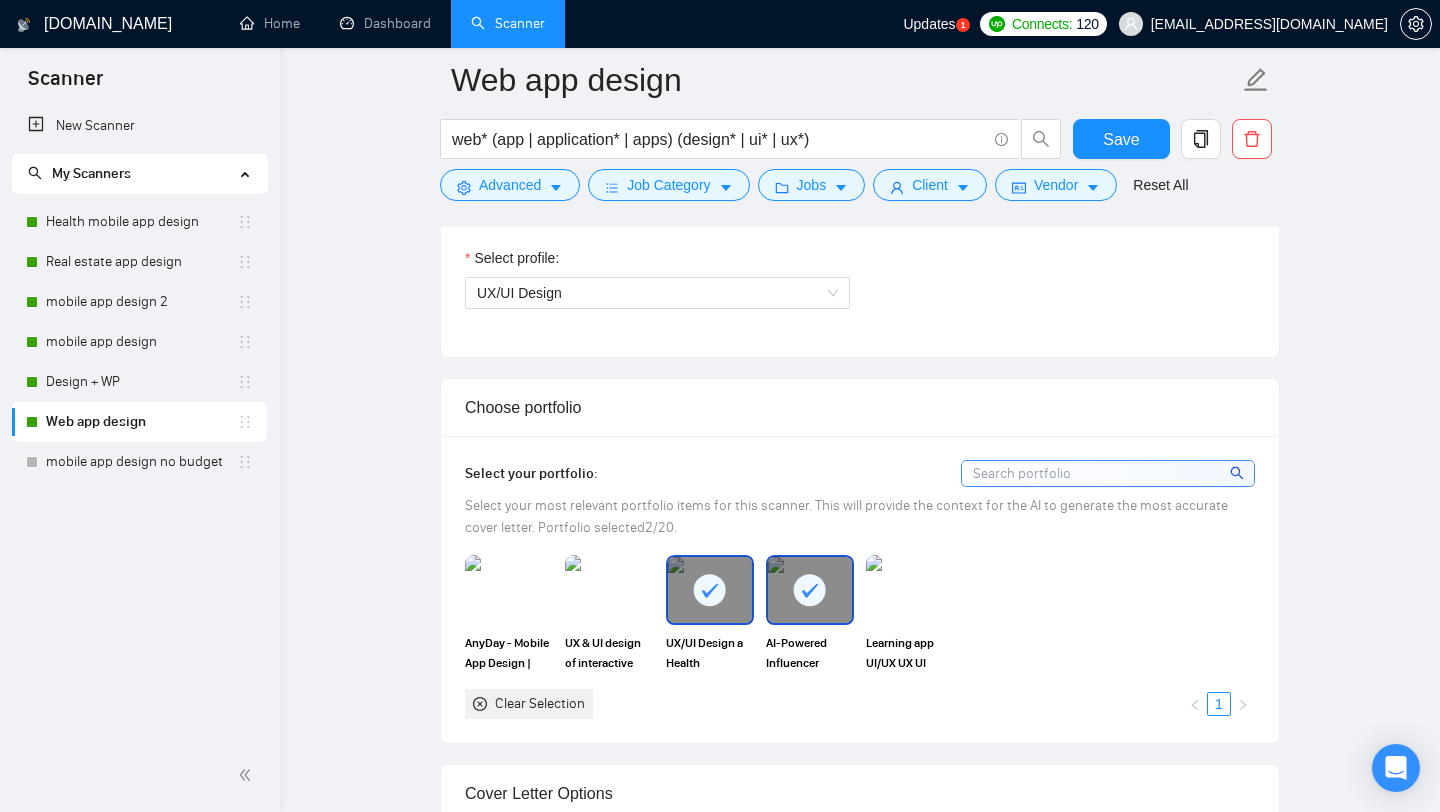 scroll, scrollTop: 1555, scrollLeft: 0, axis: vertical 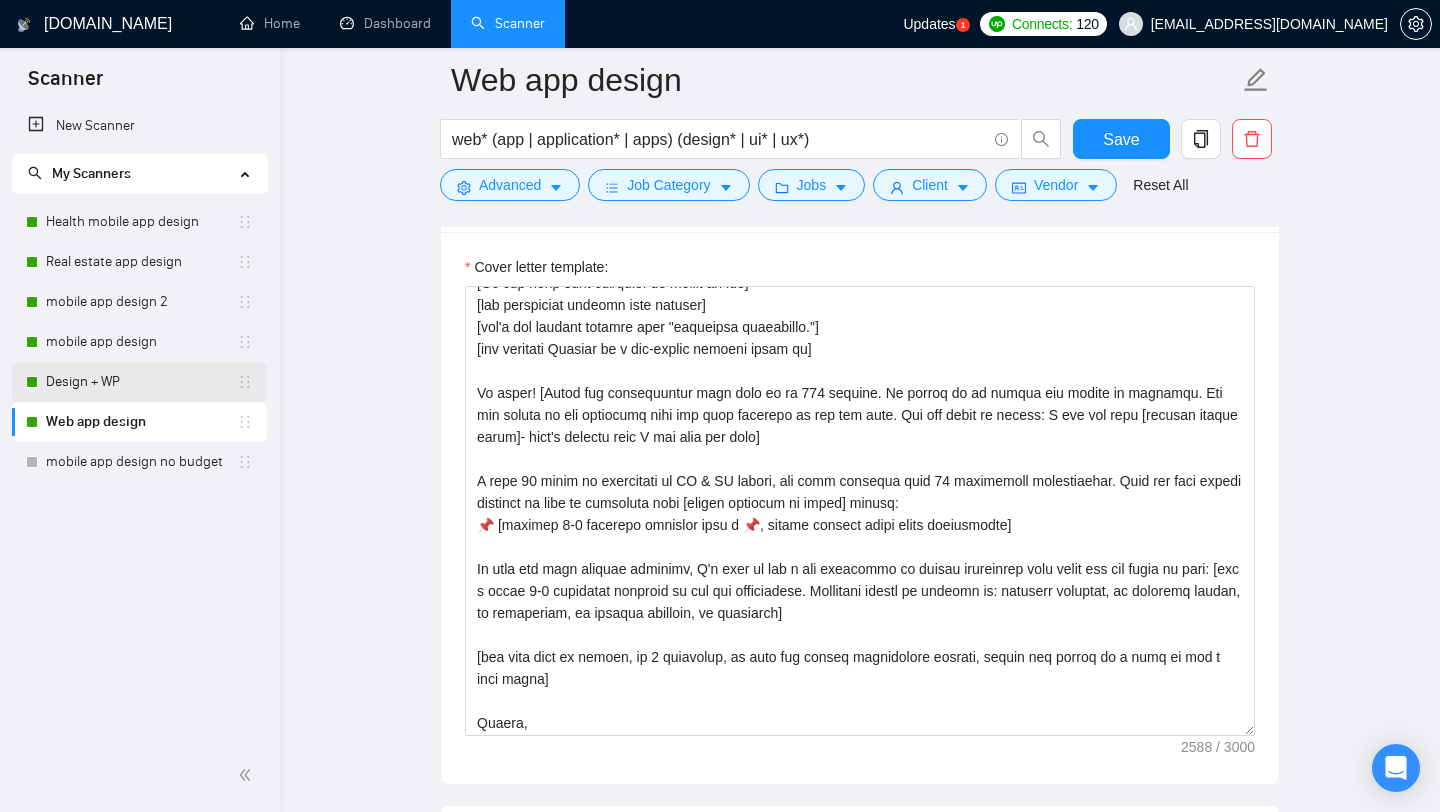 click on "Design + WP" at bounding box center [141, 382] 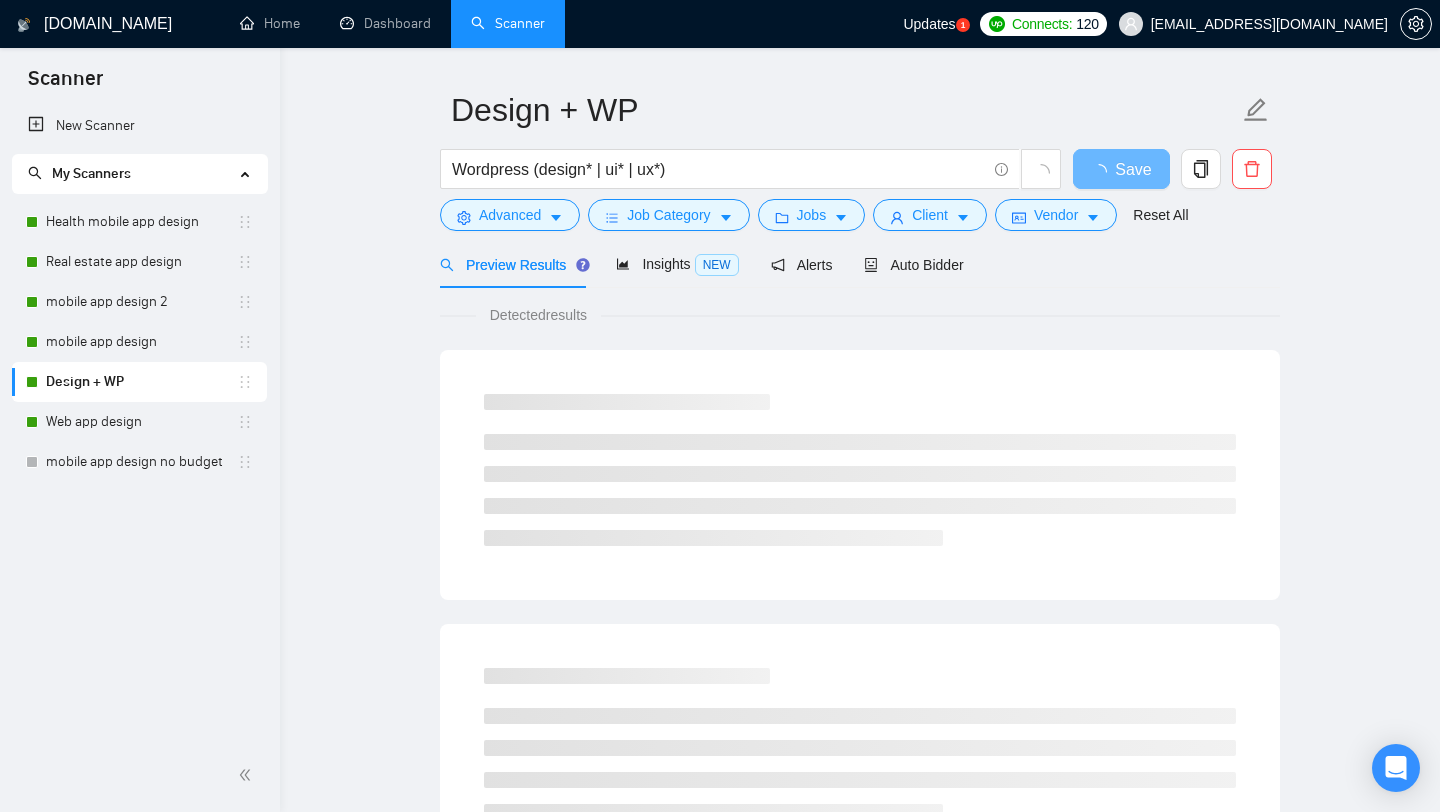 scroll, scrollTop: 57, scrollLeft: 0, axis: vertical 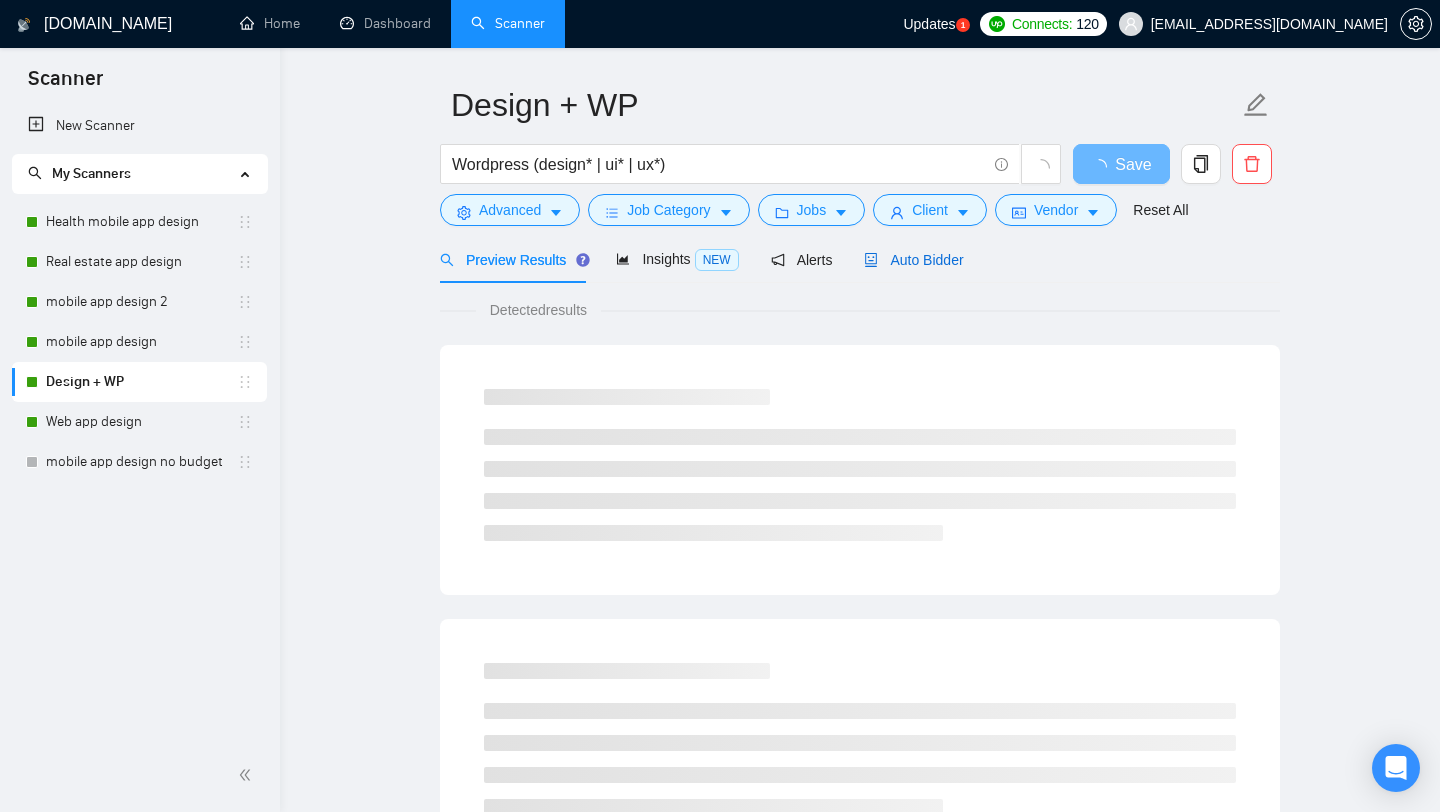 click on "Auto Bidder" at bounding box center [913, 260] 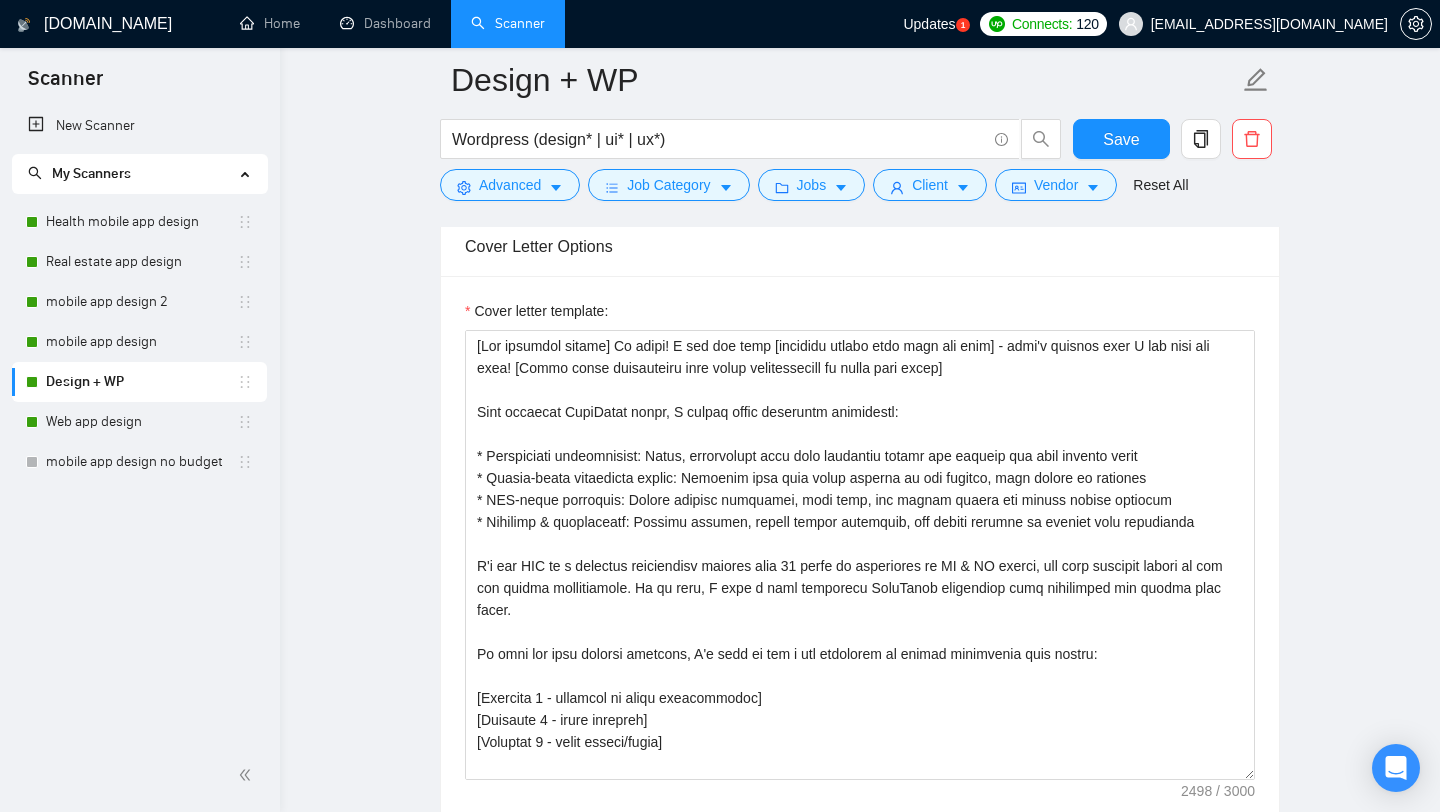 scroll, scrollTop: 1684, scrollLeft: 0, axis: vertical 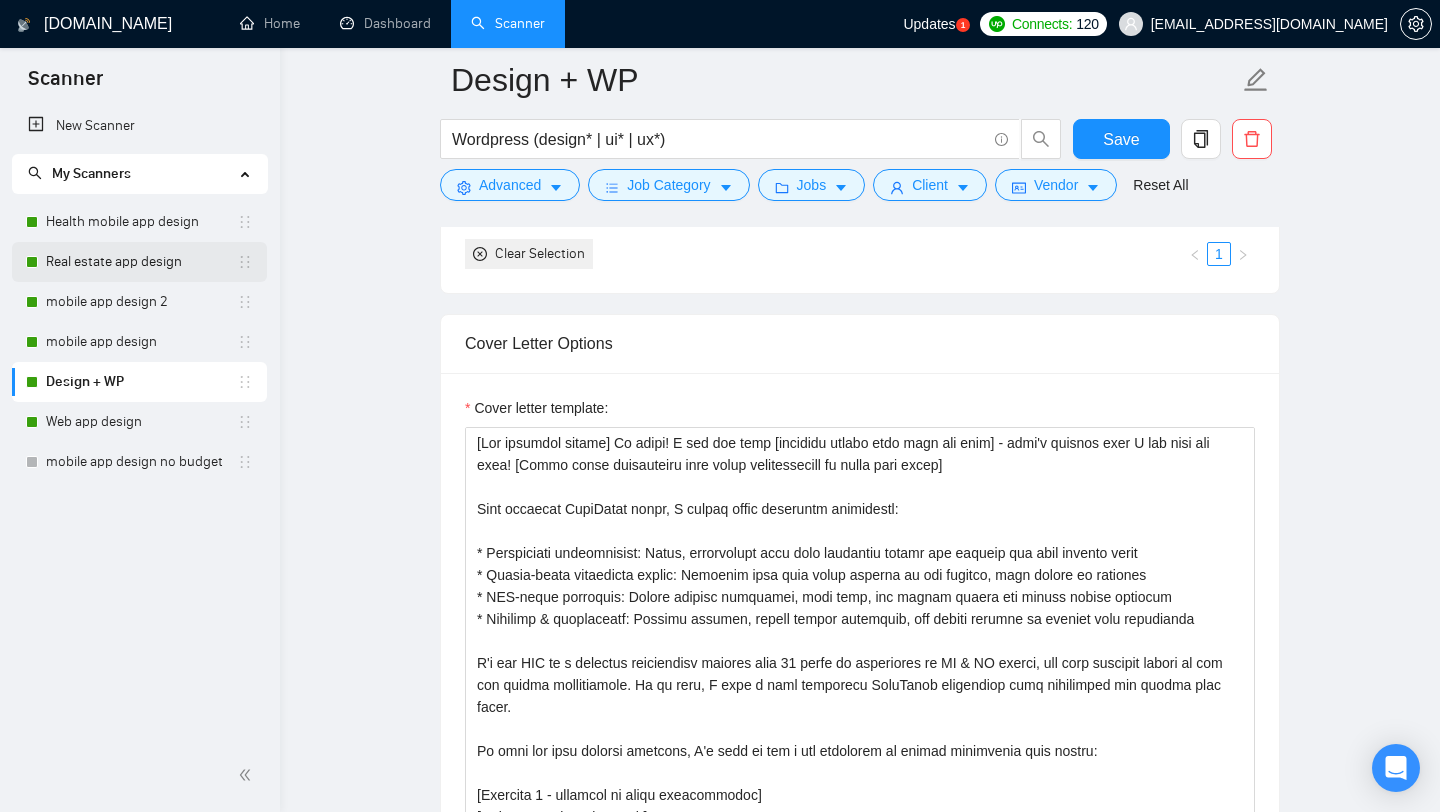 click on "Real estate app design" at bounding box center (141, 262) 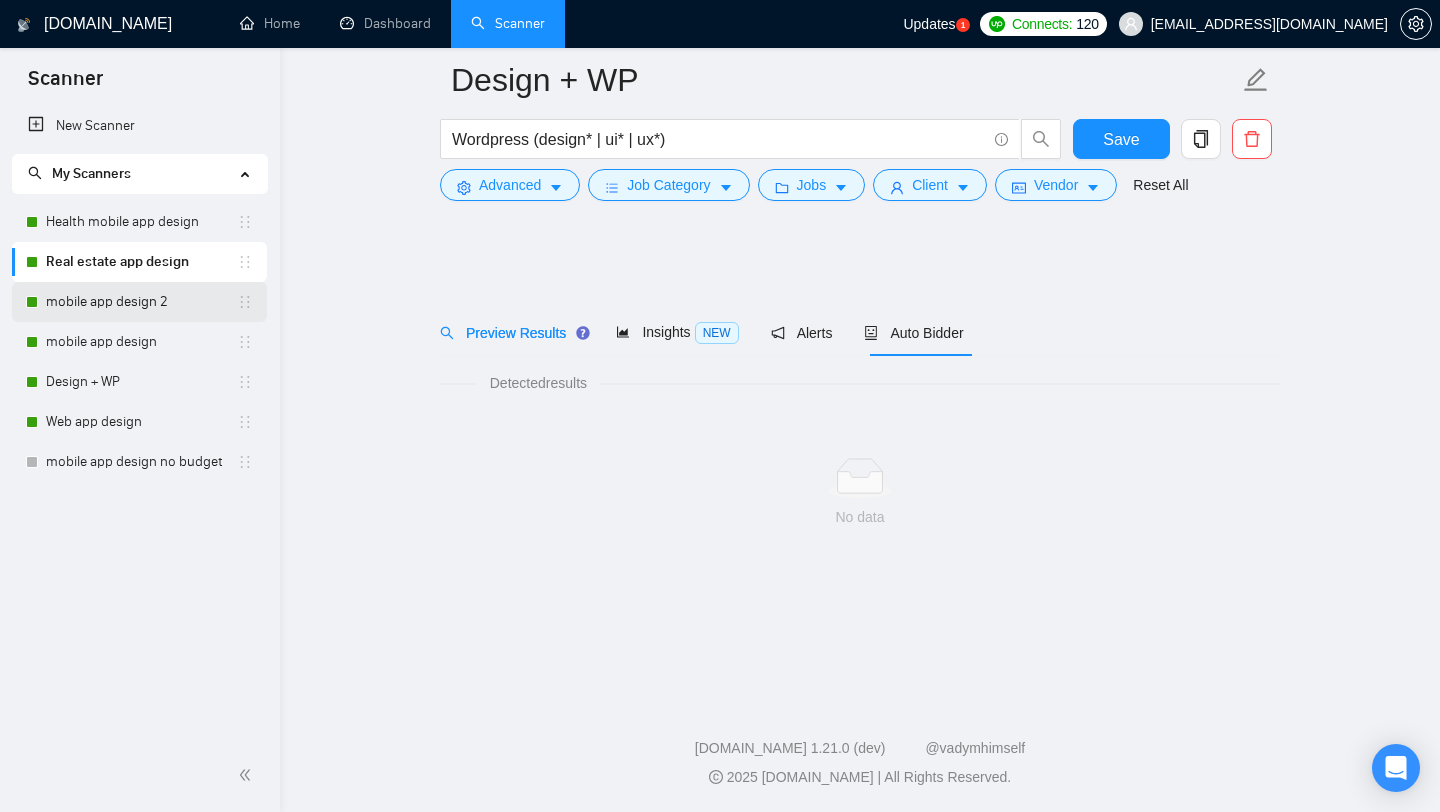 scroll, scrollTop: 0, scrollLeft: 0, axis: both 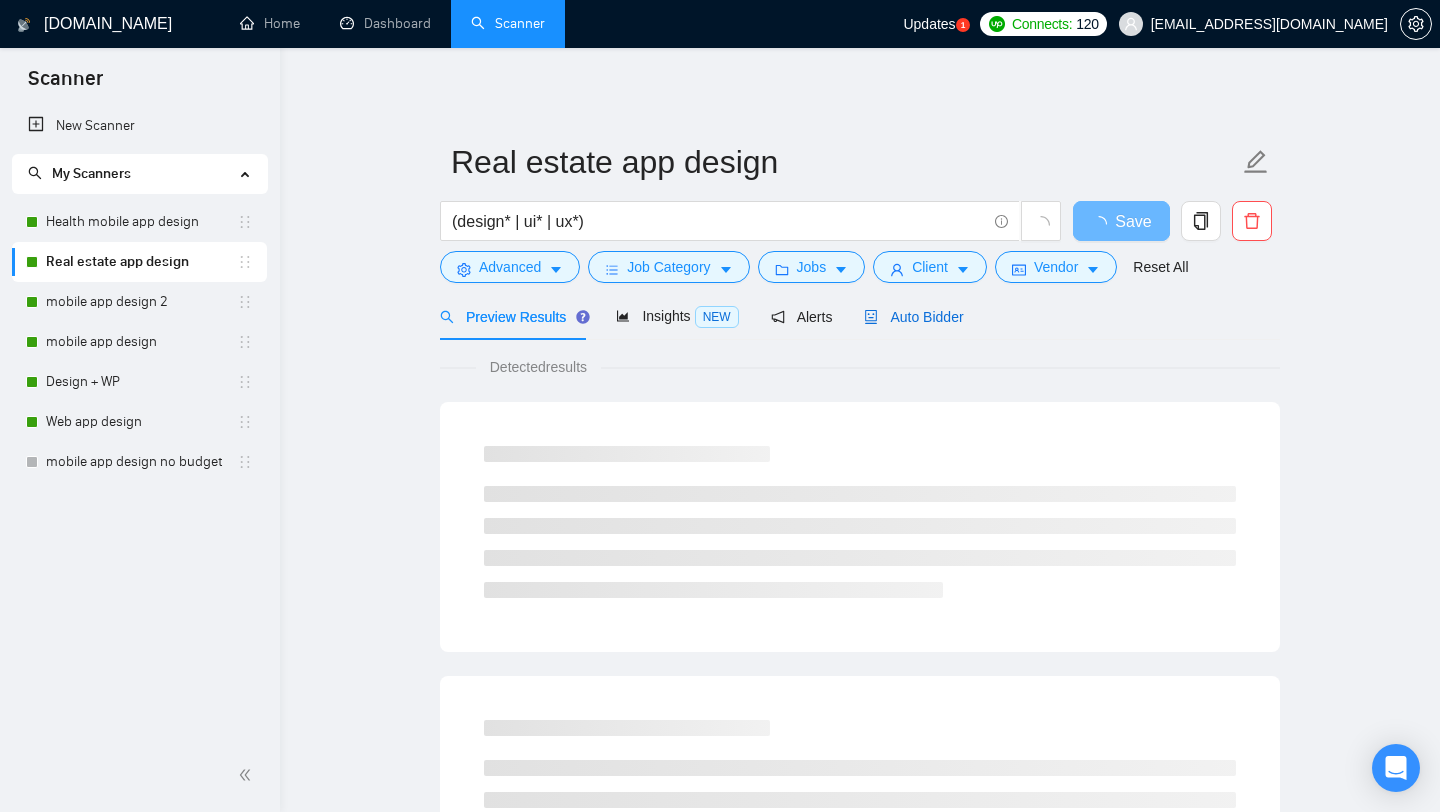 click on "Auto Bidder" at bounding box center (913, 317) 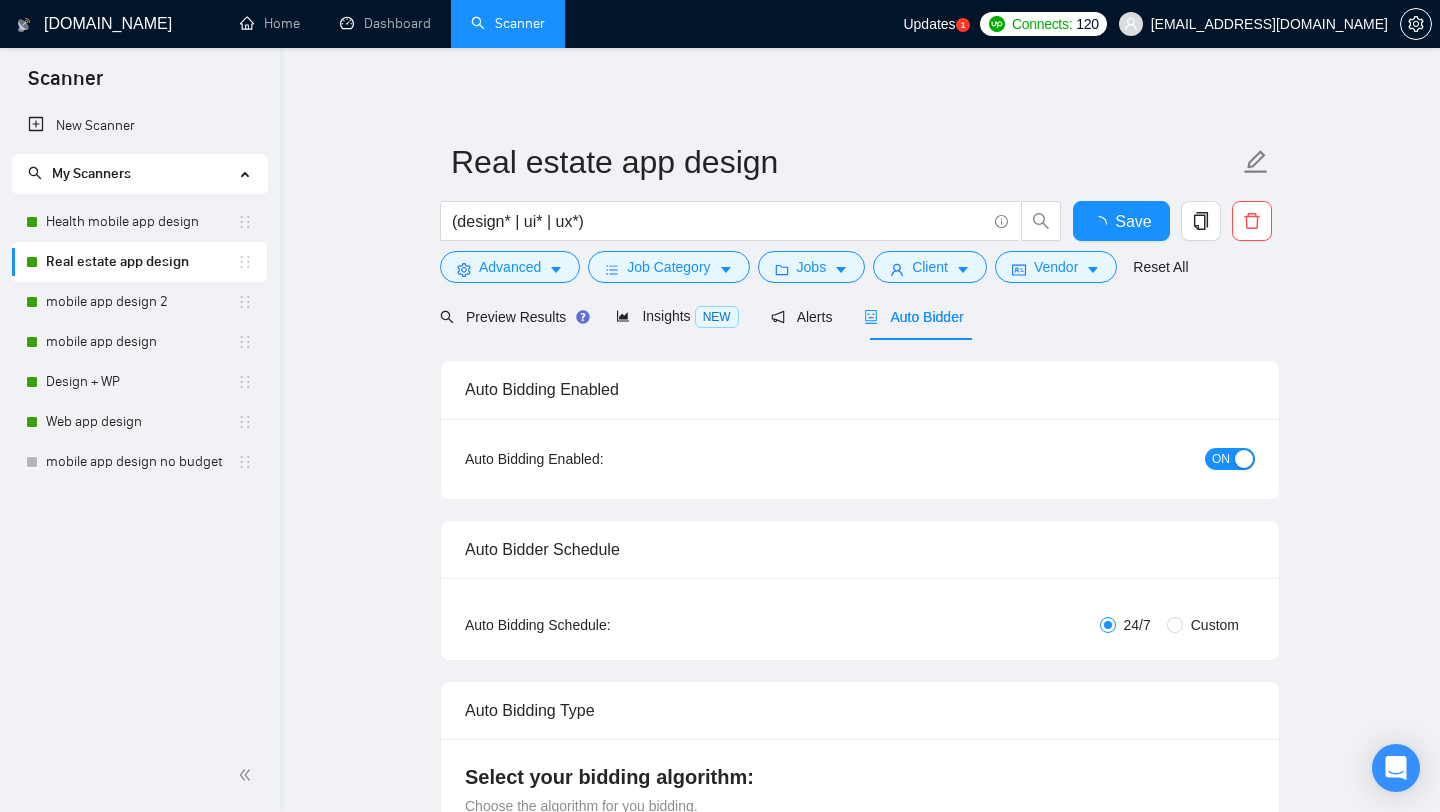 type 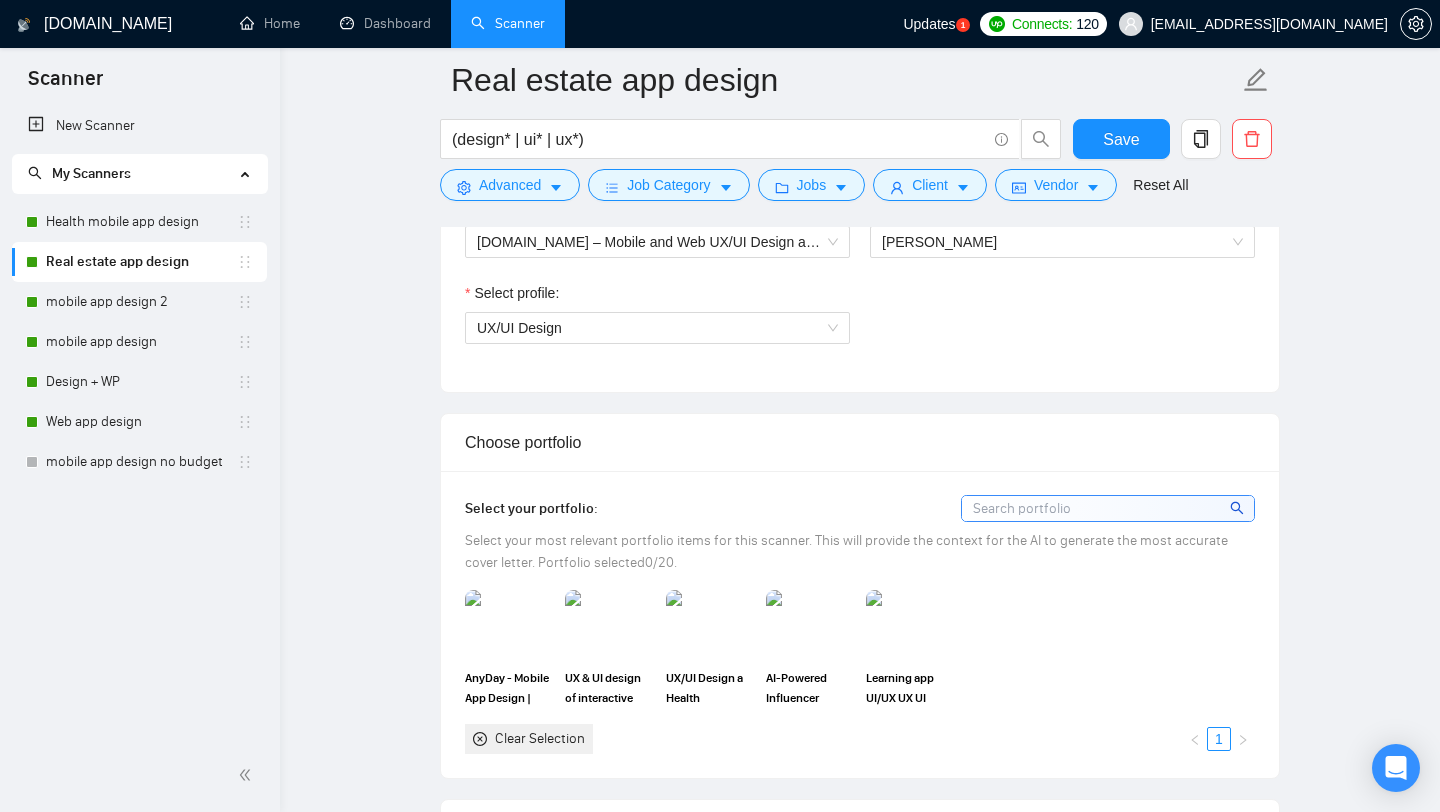 scroll, scrollTop: 1534, scrollLeft: 0, axis: vertical 